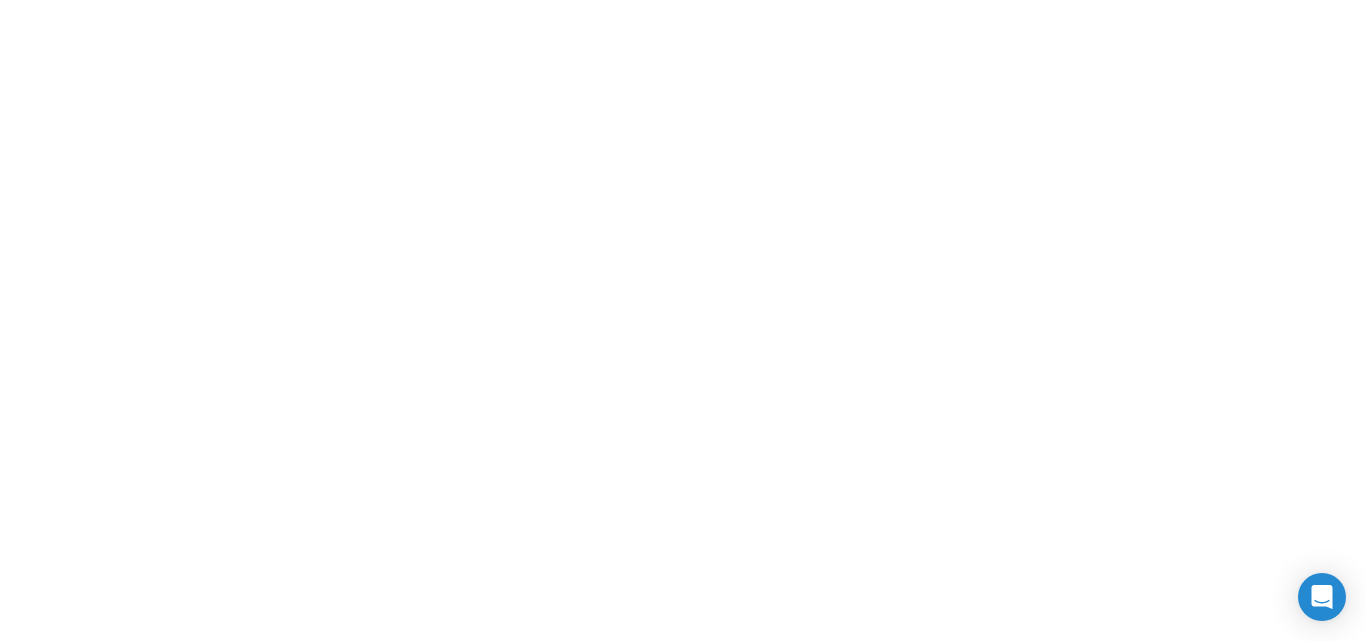 scroll, scrollTop: 0, scrollLeft: 0, axis: both 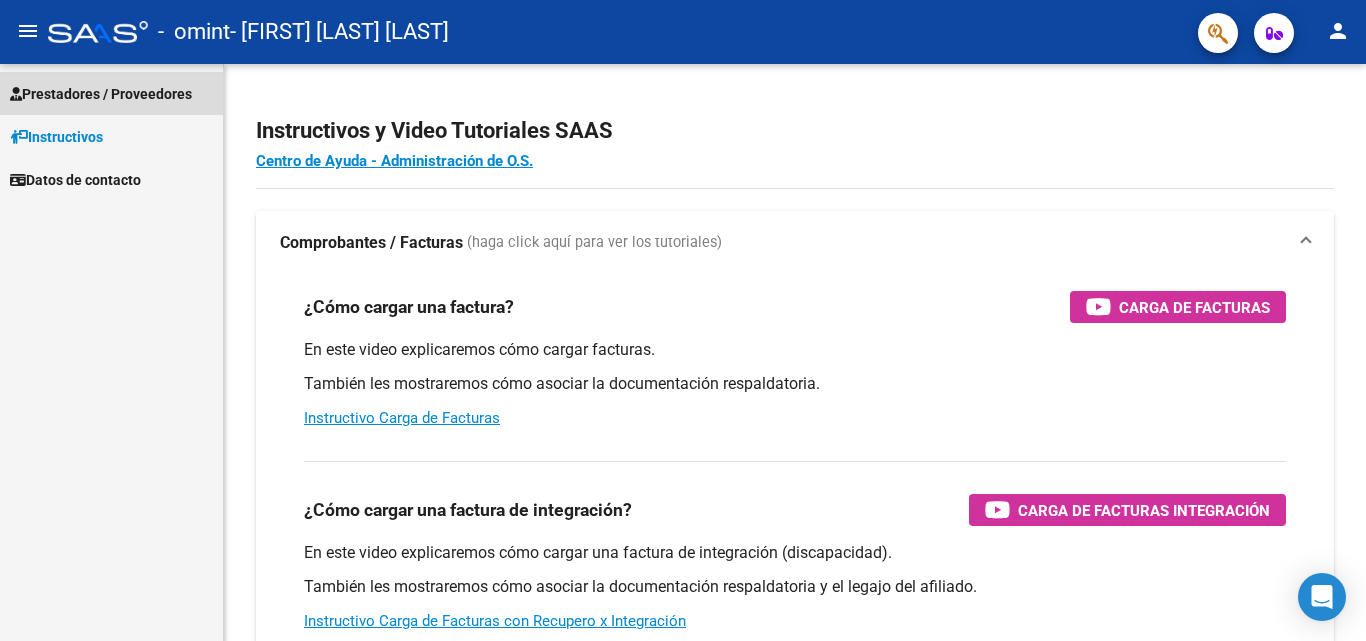 click on "Prestadores / Proveedores" at bounding box center [101, 94] 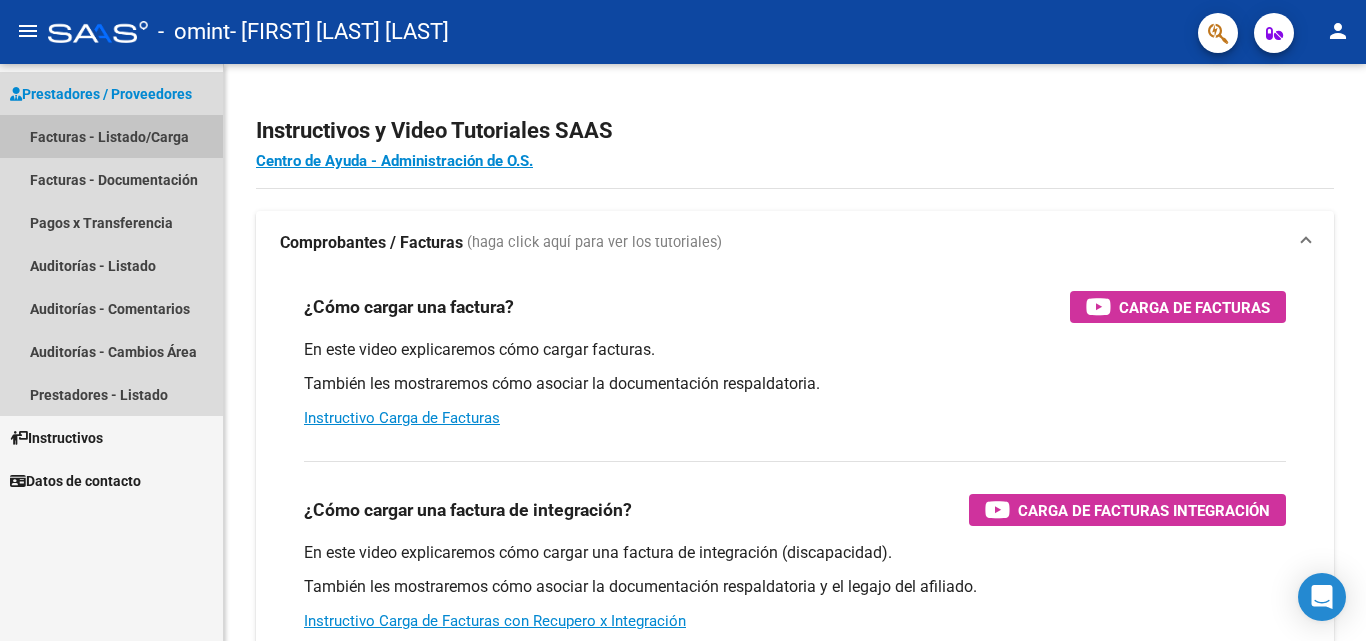 click on "Facturas - Listado/Carga" at bounding box center (111, 136) 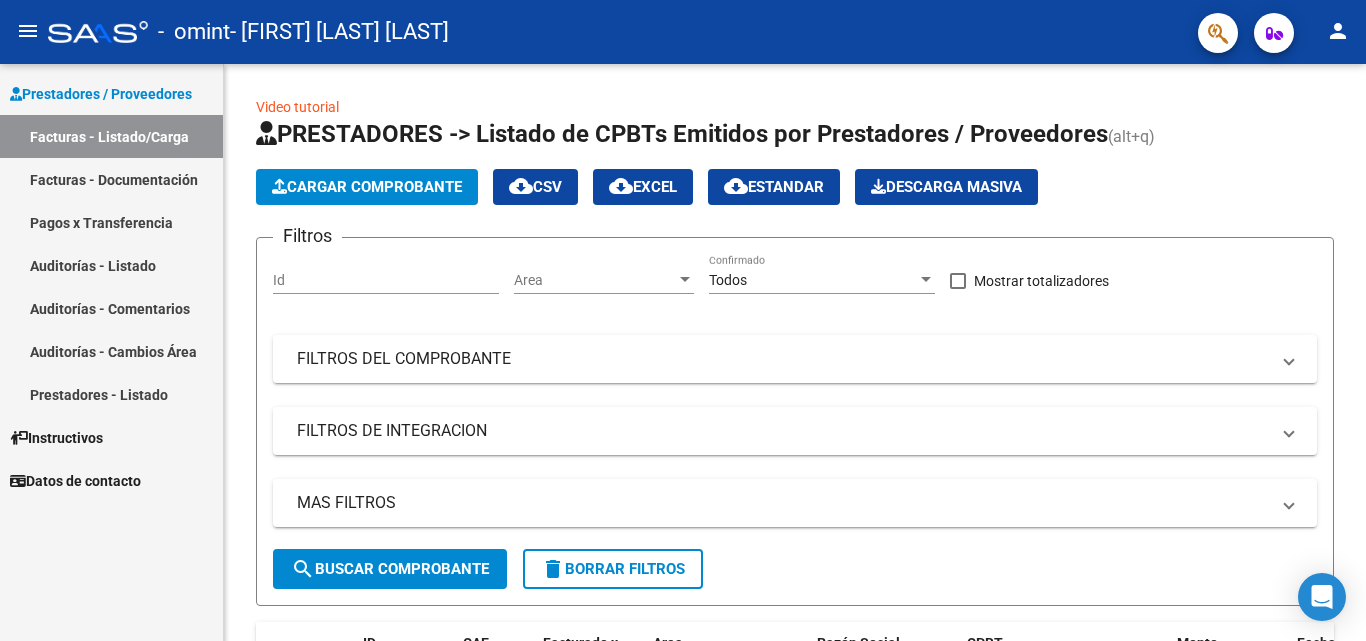 click on "Facturas - Documentación" at bounding box center (111, 179) 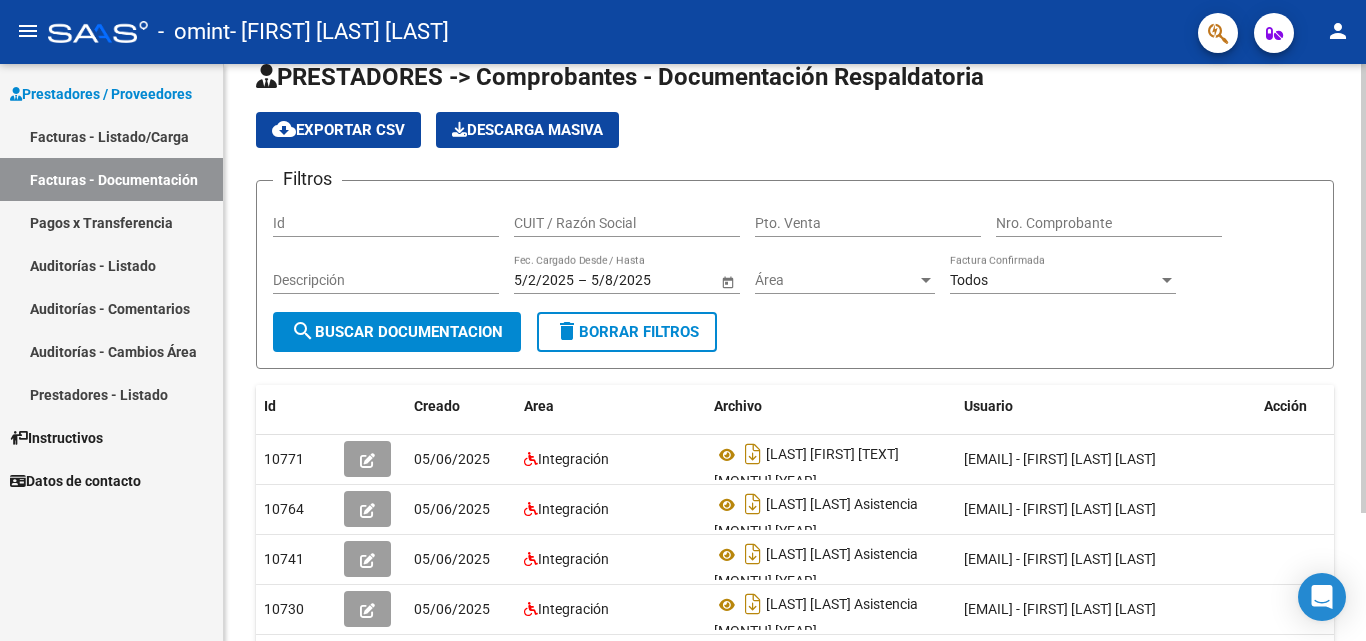 click 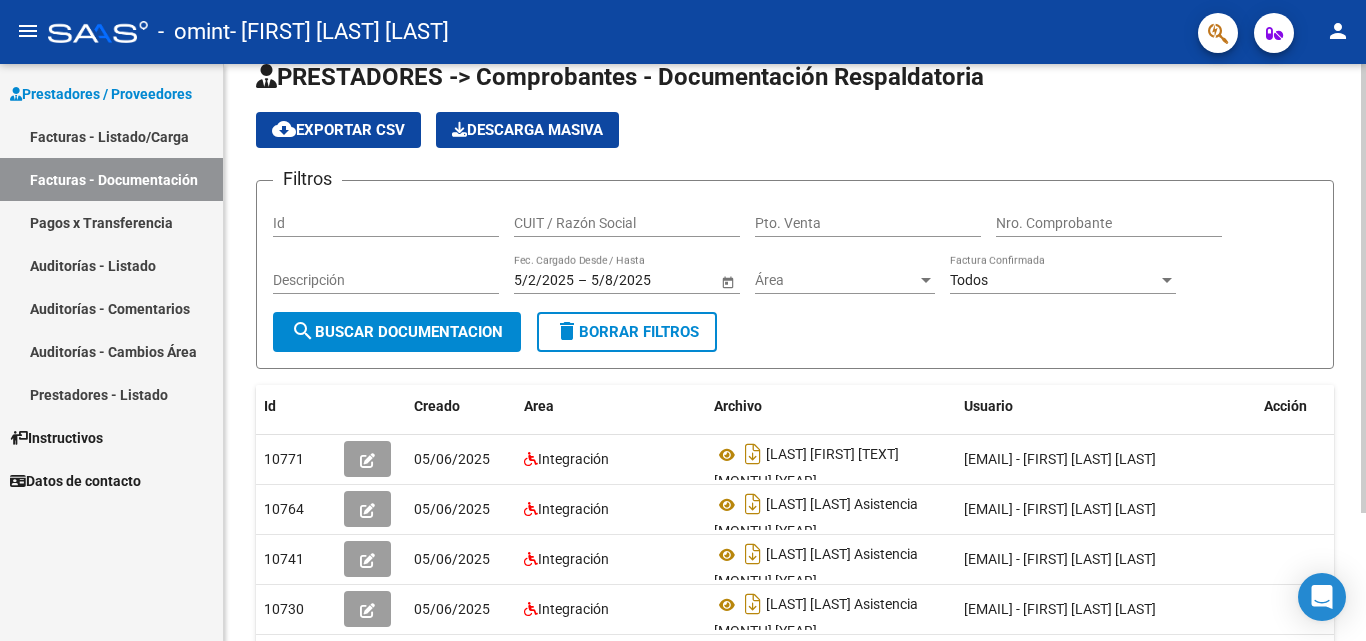 scroll, scrollTop: 39, scrollLeft: 0, axis: vertical 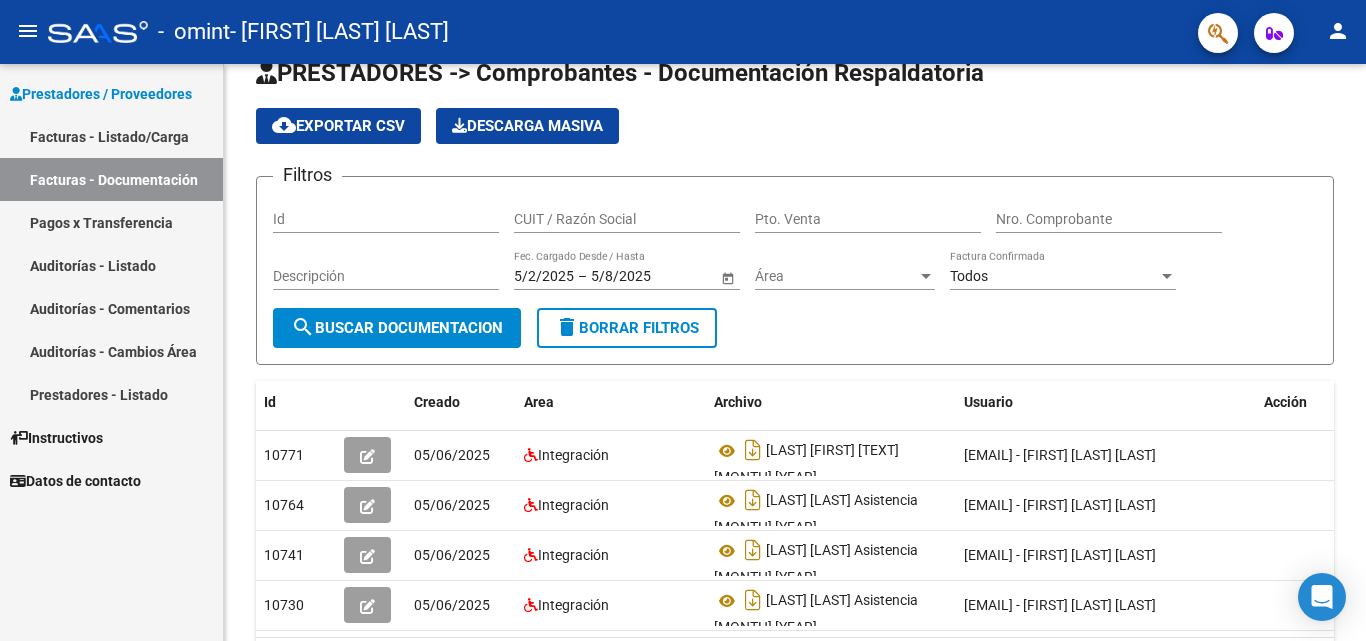 click on "Facturas - Listado/Carga" at bounding box center (111, 136) 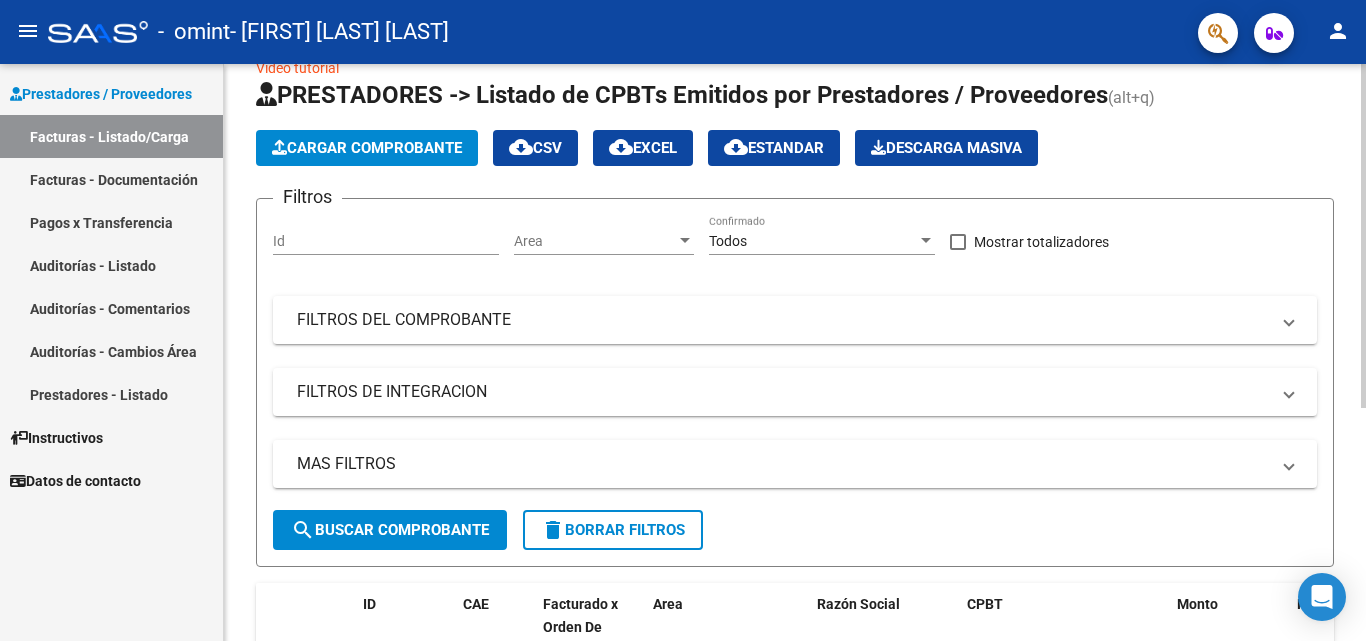 click on "Cargar Comprobante" 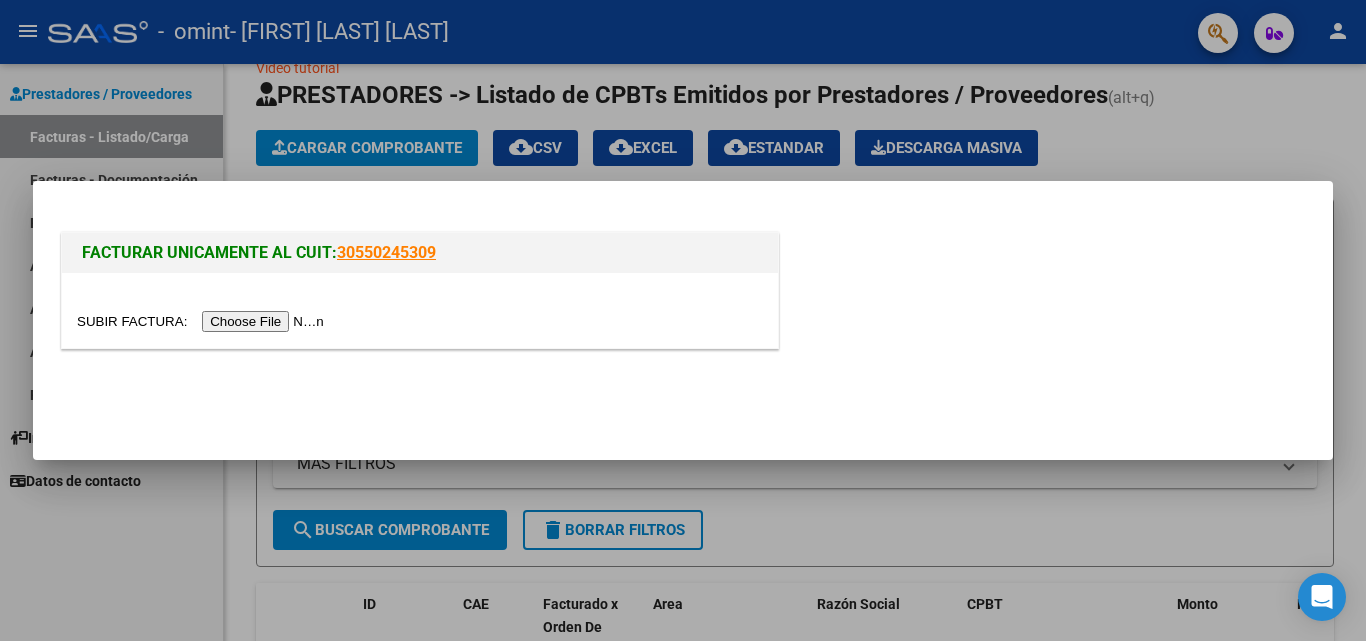click at bounding box center [203, 321] 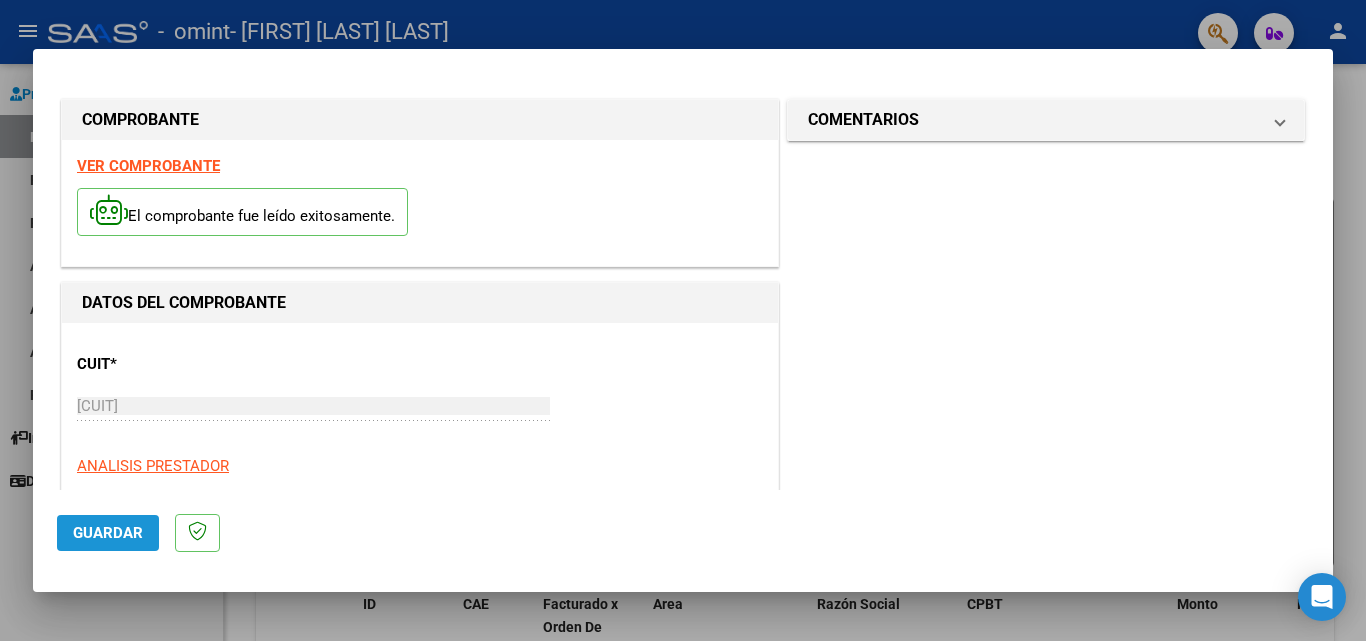 click on "Guardar" 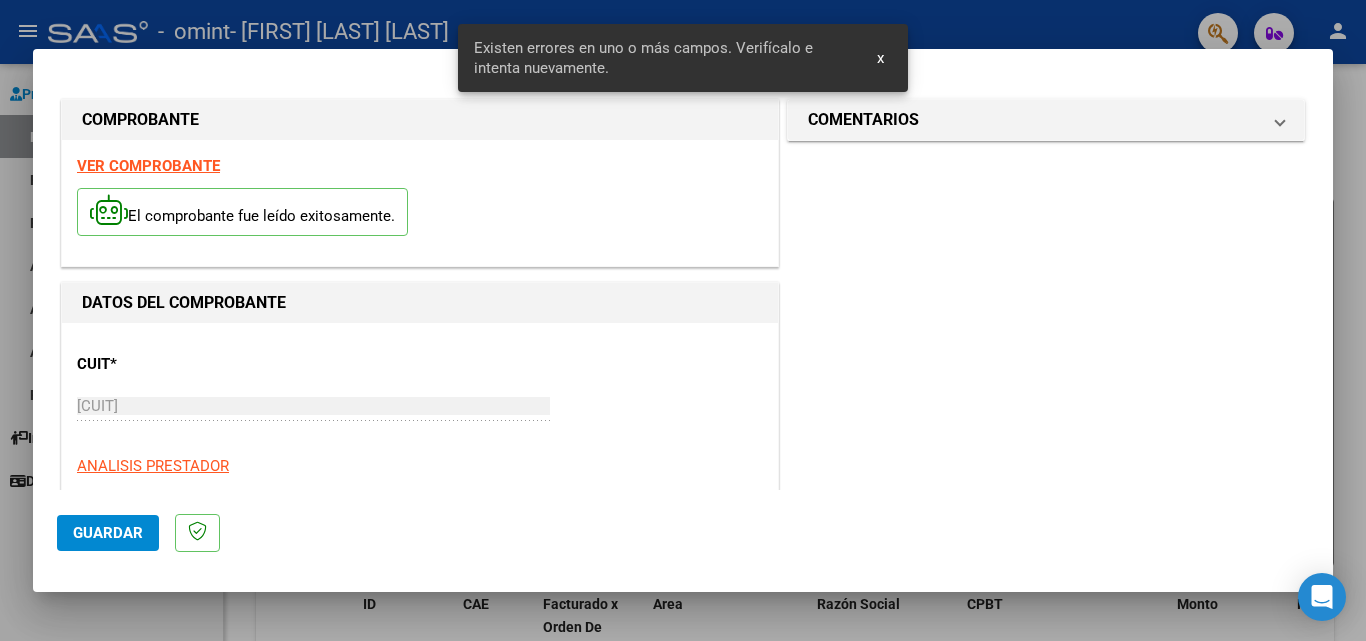 scroll, scrollTop: 451, scrollLeft: 0, axis: vertical 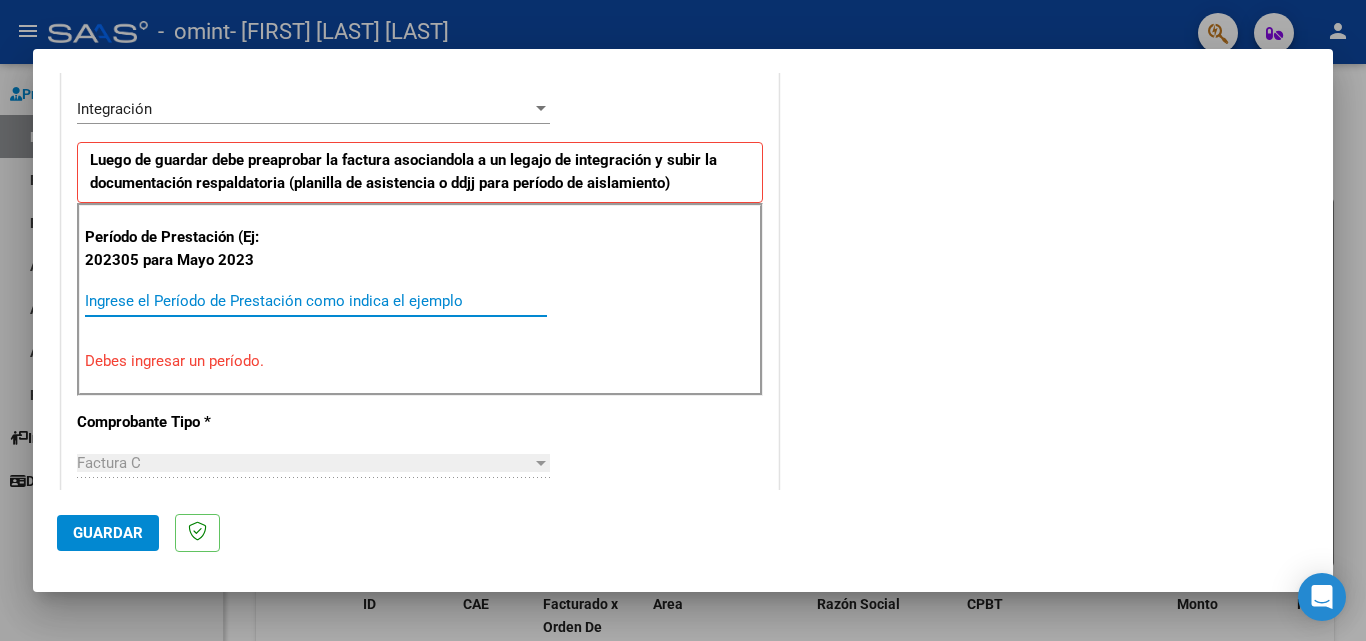 click on "Ingrese el Período de Prestación como indica el ejemplo" at bounding box center (316, 301) 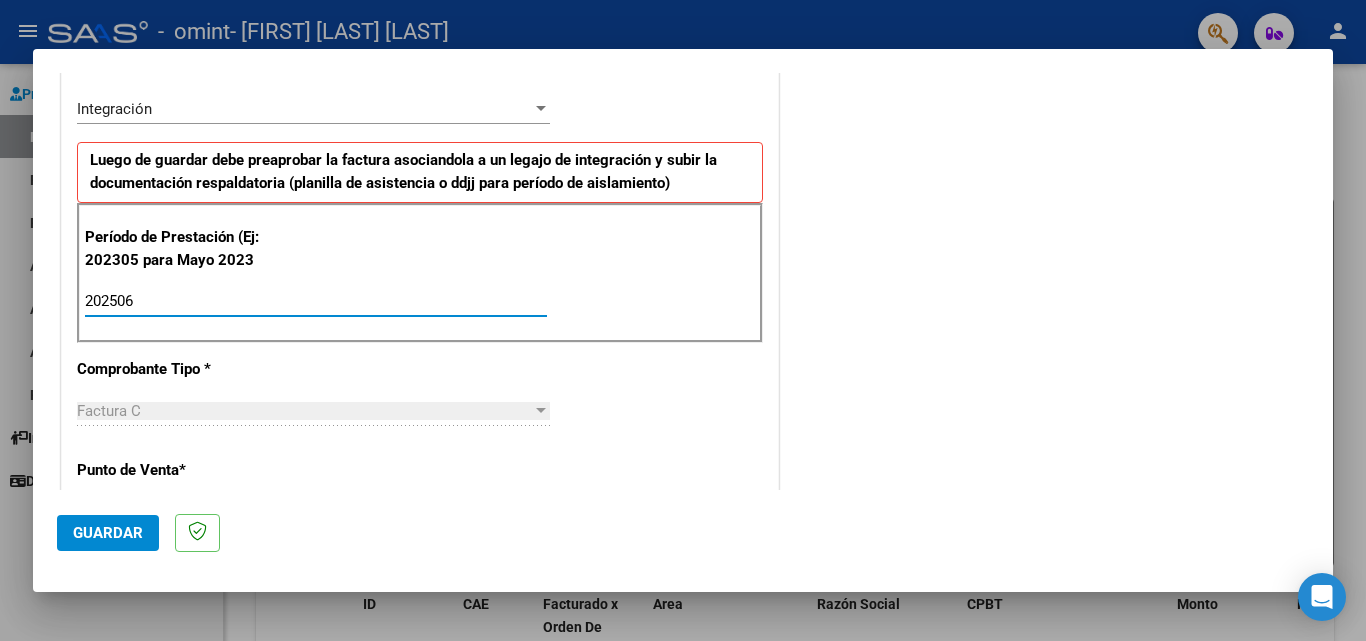 type on "202506" 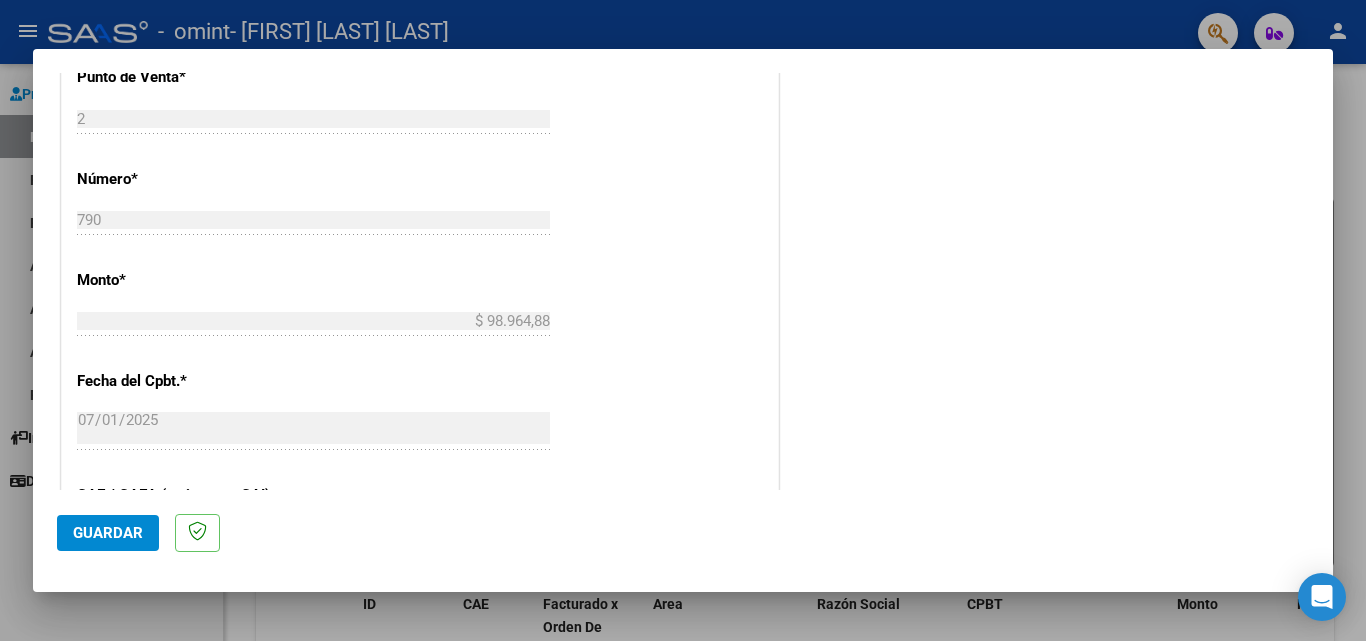 scroll, scrollTop: 839, scrollLeft: 0, axis: vertical 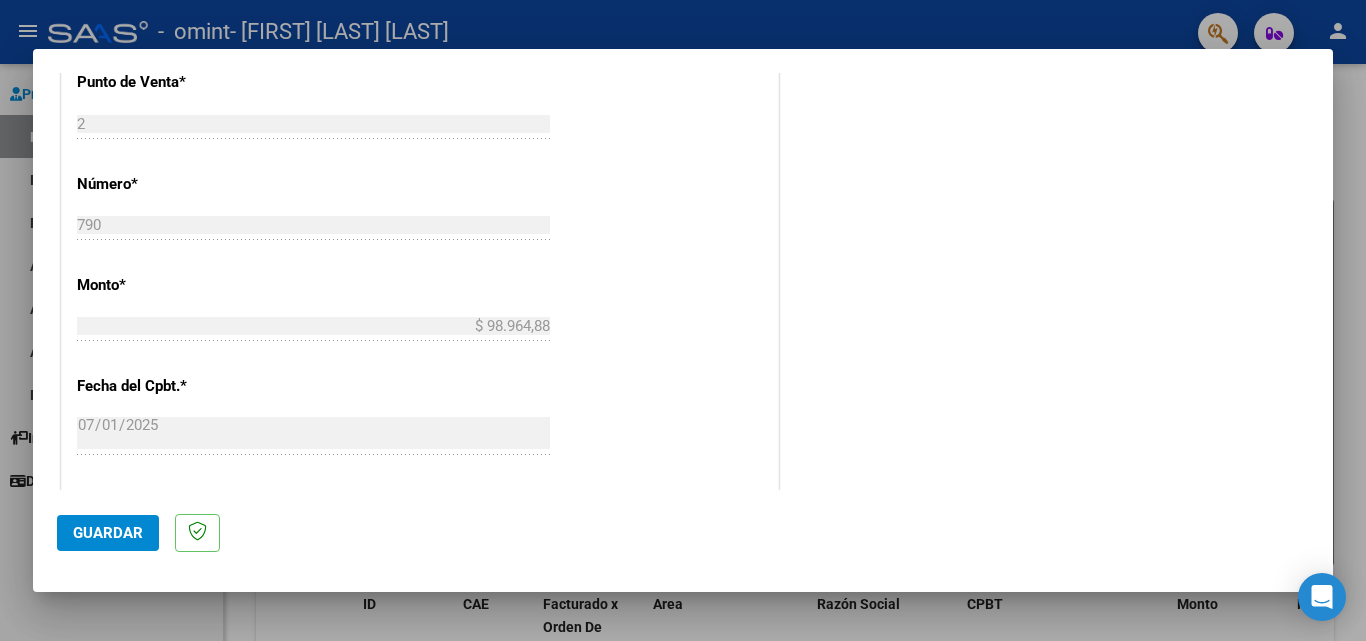 drag, startPoint x: 1300, startPoint y: 311, endPoint x: 1296, endPoint y: 296, distance: 15.524175 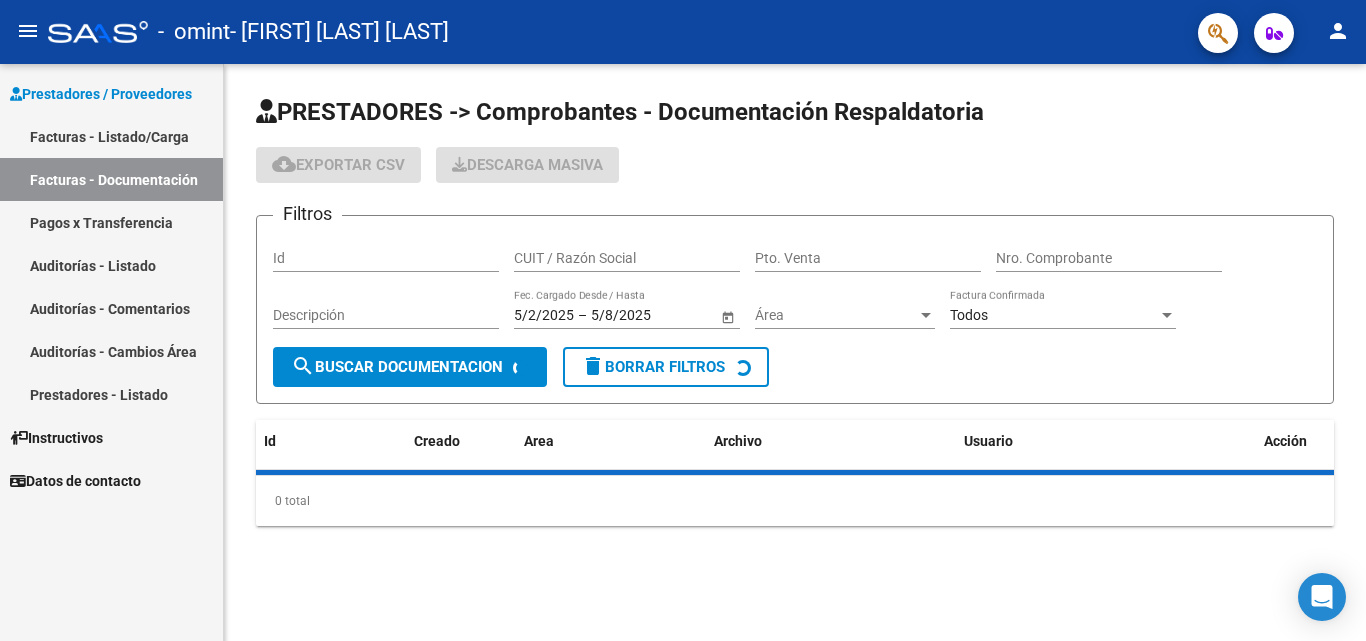 scroll, scrollTop: 0, scrollLeft: 0, axis: both 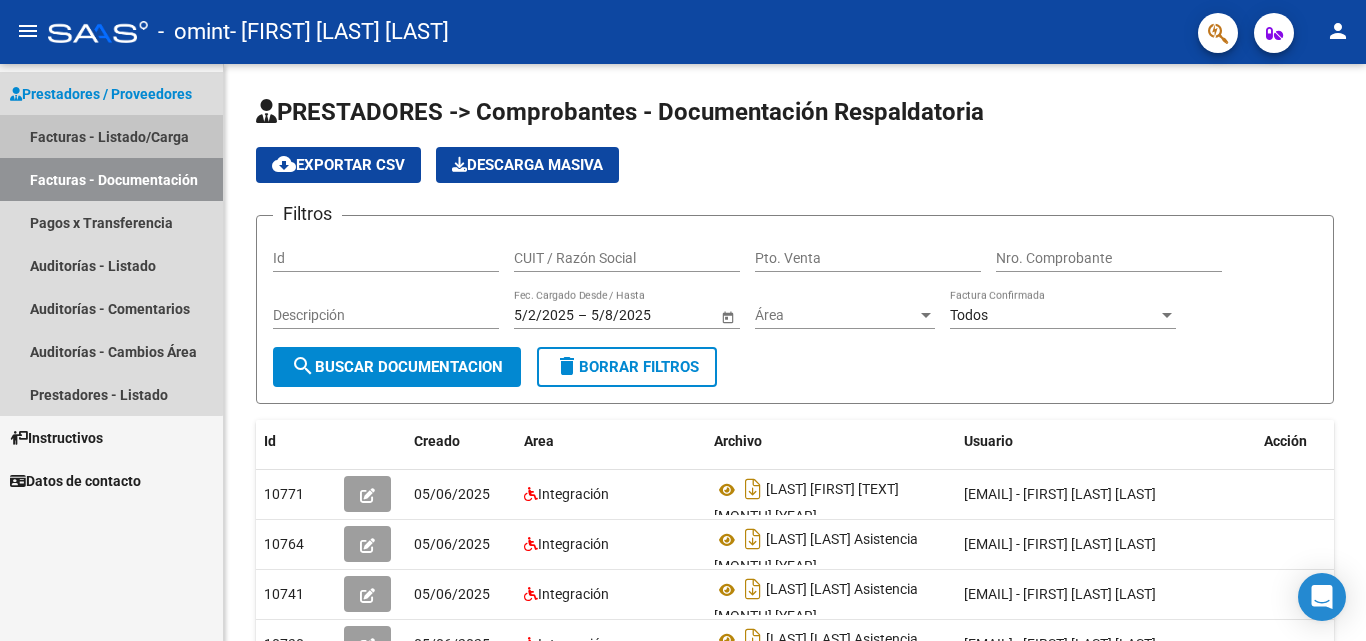 click on "Facturas - Listado/Carga" at bounding box center (111, 136) 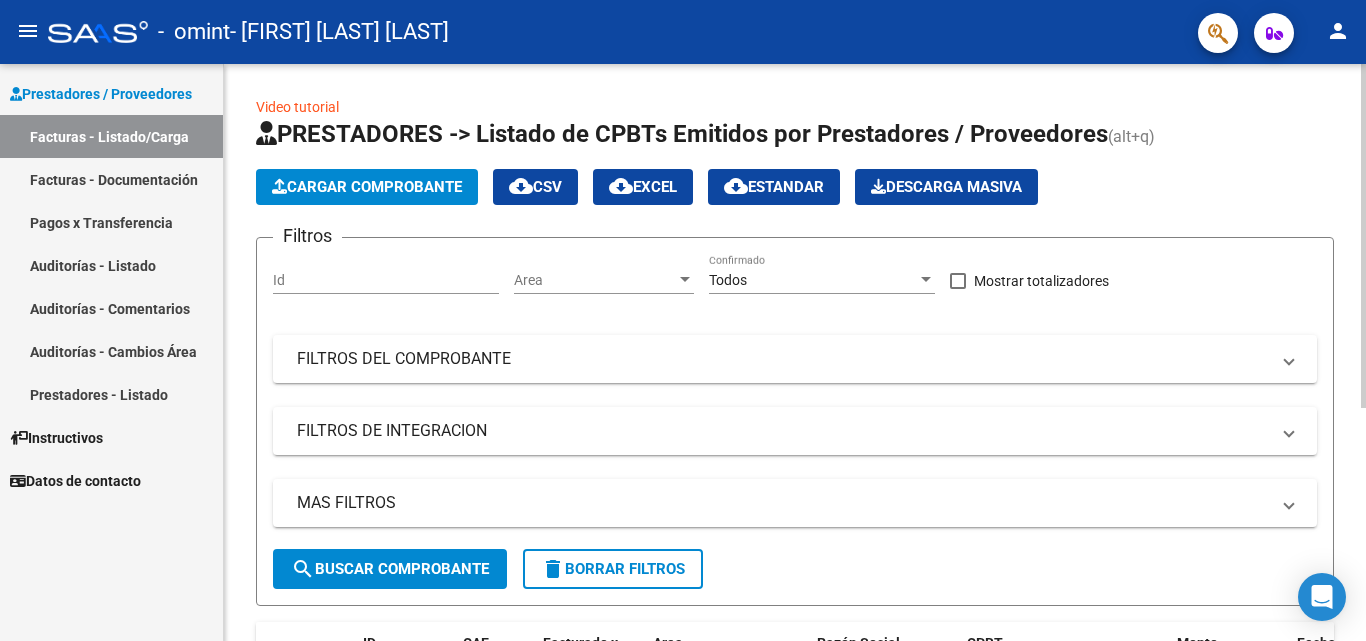 click on "Cargar Comprobante" 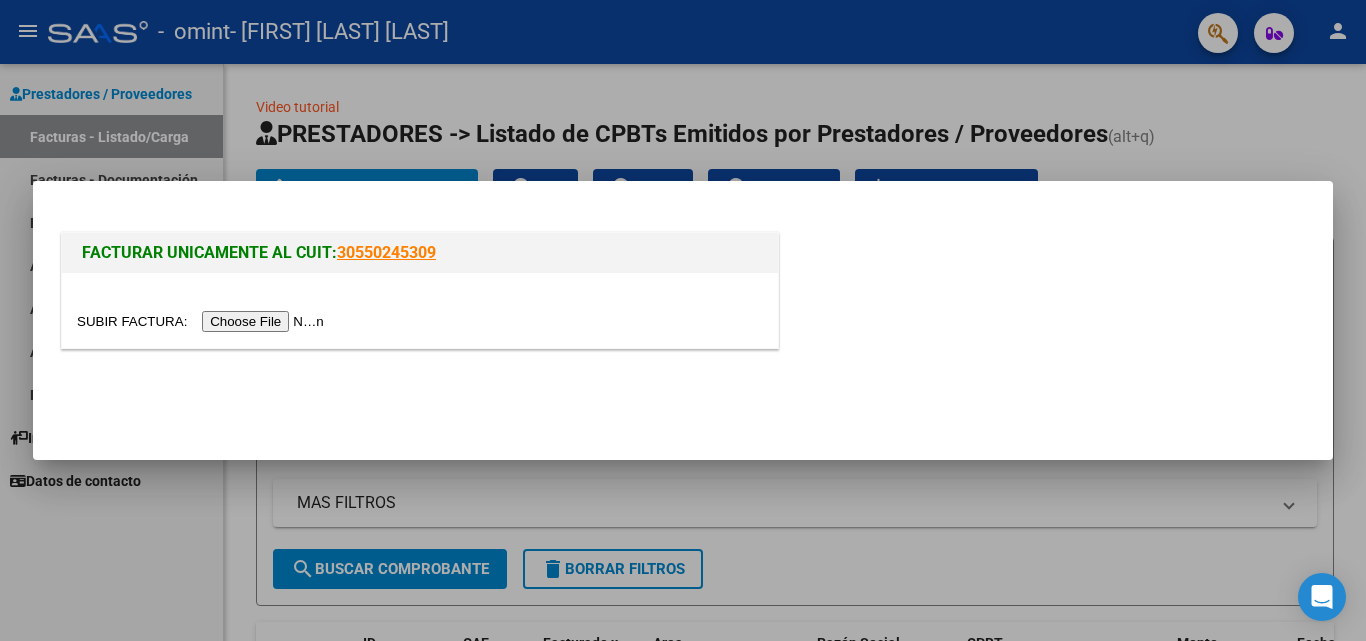click at bounding box center (203, 321) 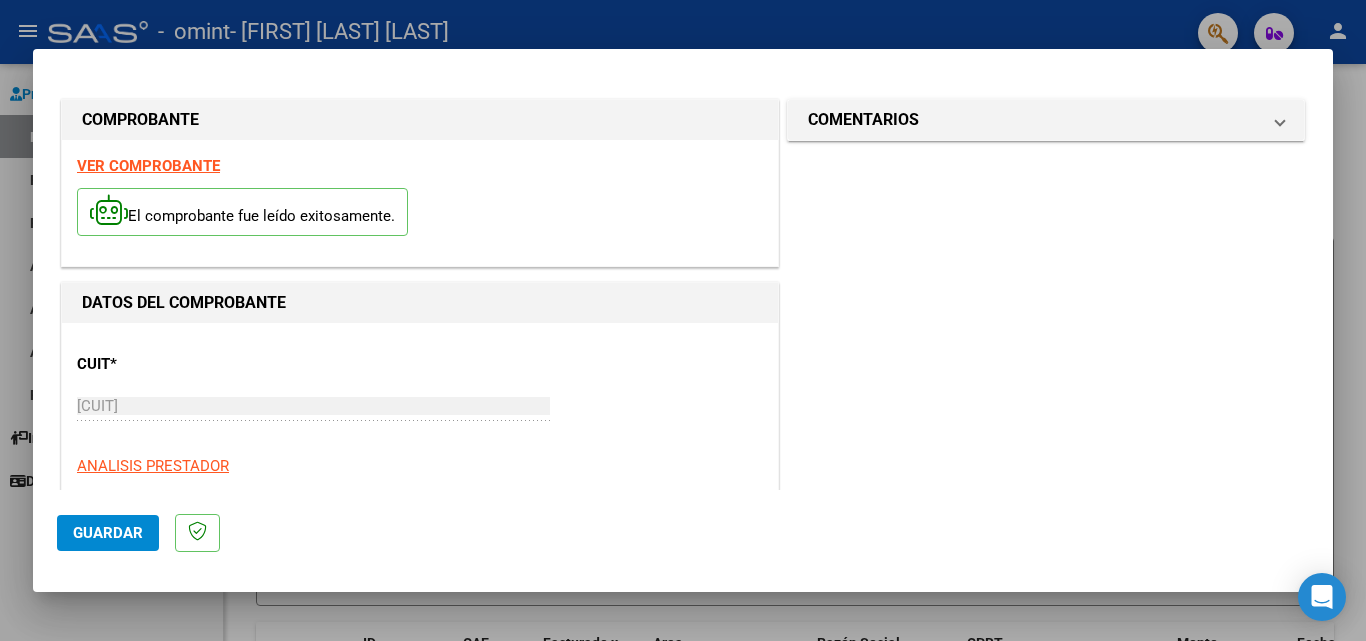 click on "Guardar" 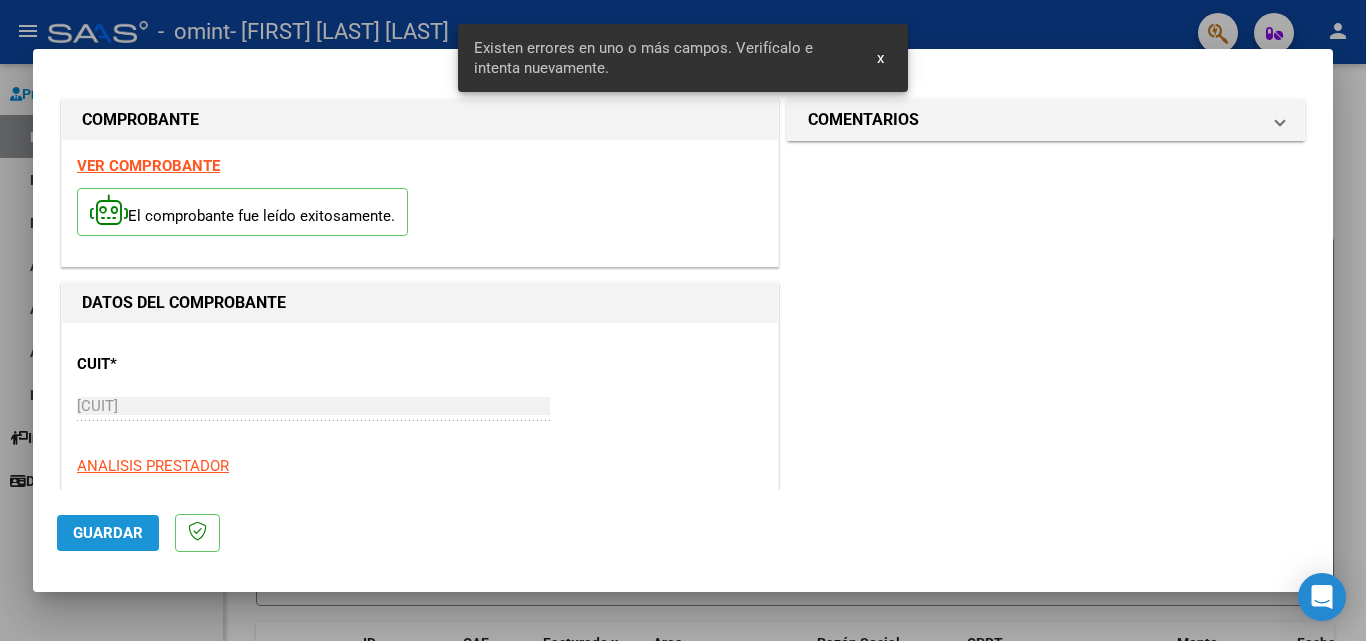 scroll, scrollTop: 451, scrollLeft: 0, axis: vertical 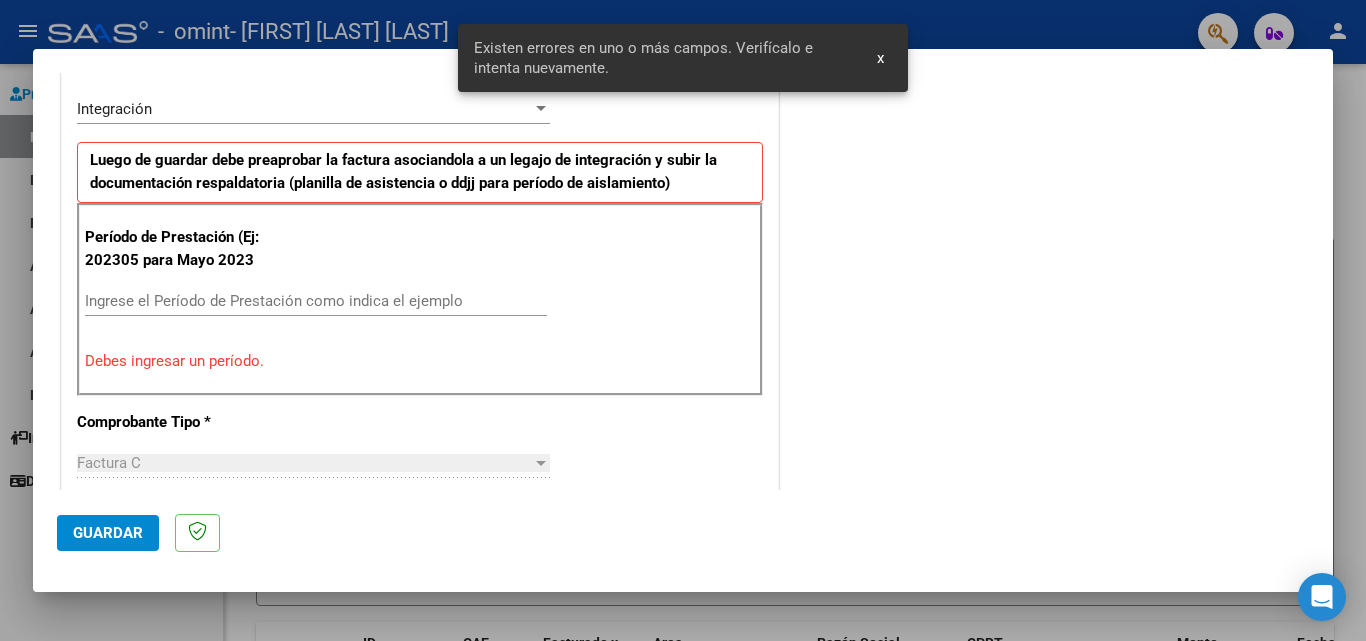 click on "Ingrese el Período de Prestación como indica el ejemplo" at bounding box center [316, 301] 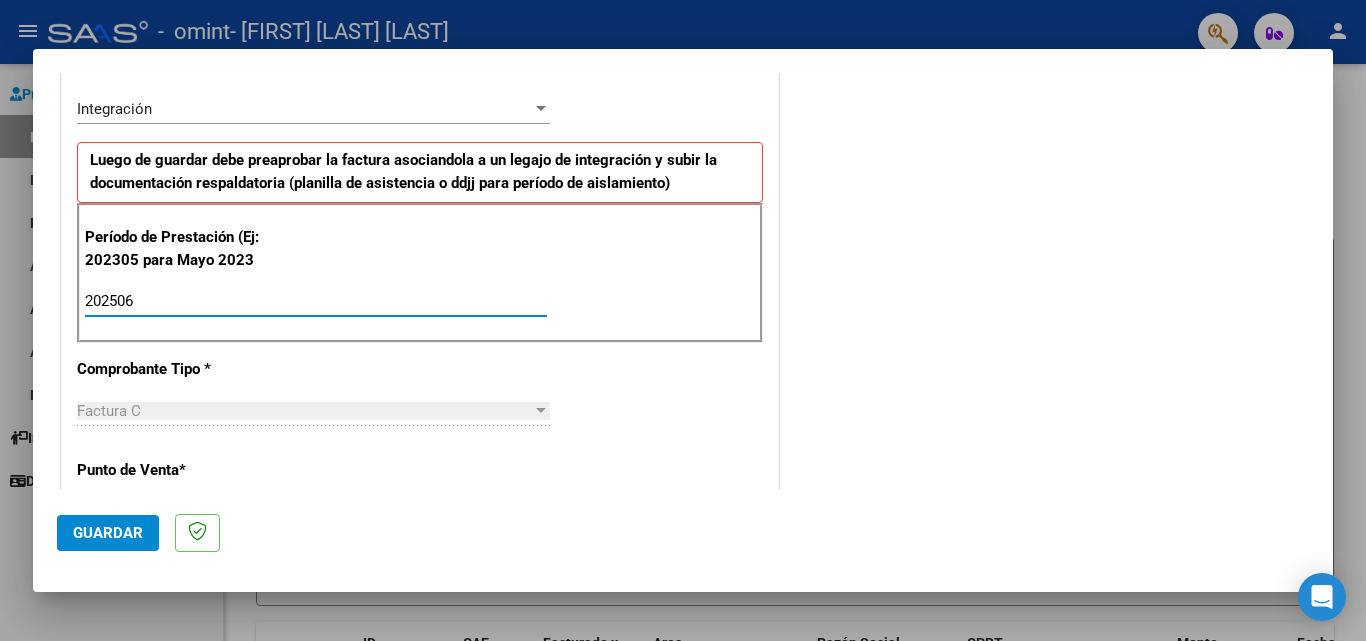 type on "202506" 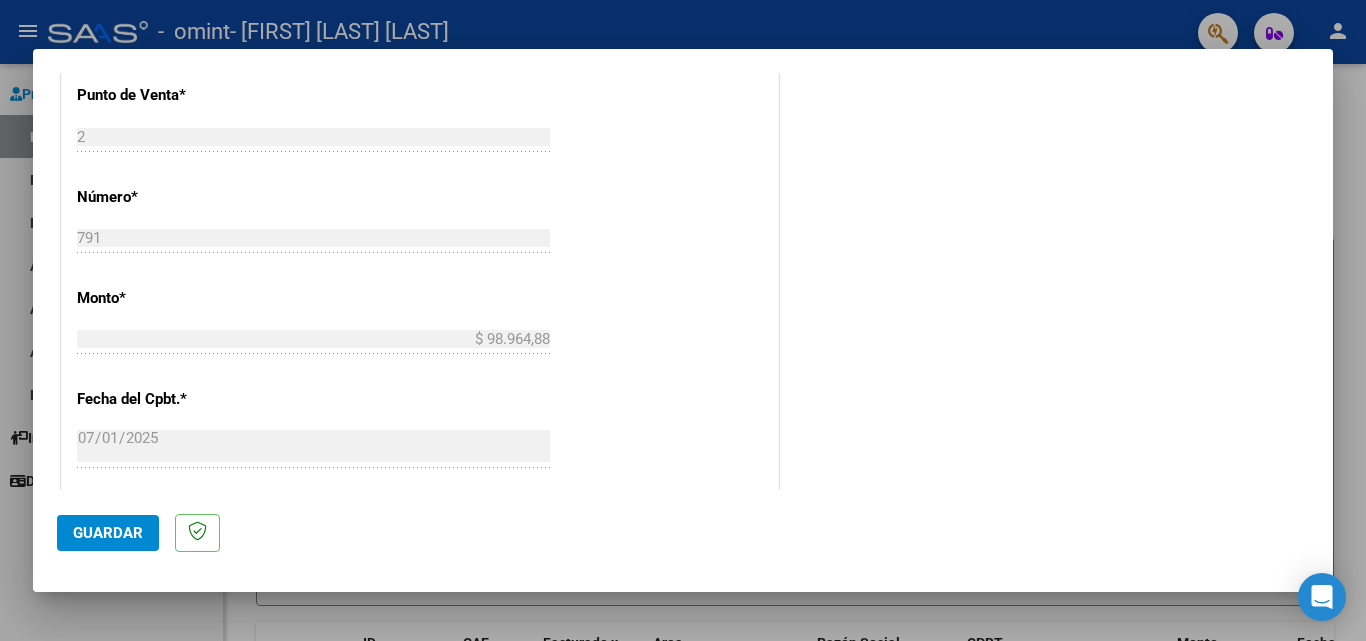 scroll, scrollTop: 884, scrollLeft: 0, axis: vertical 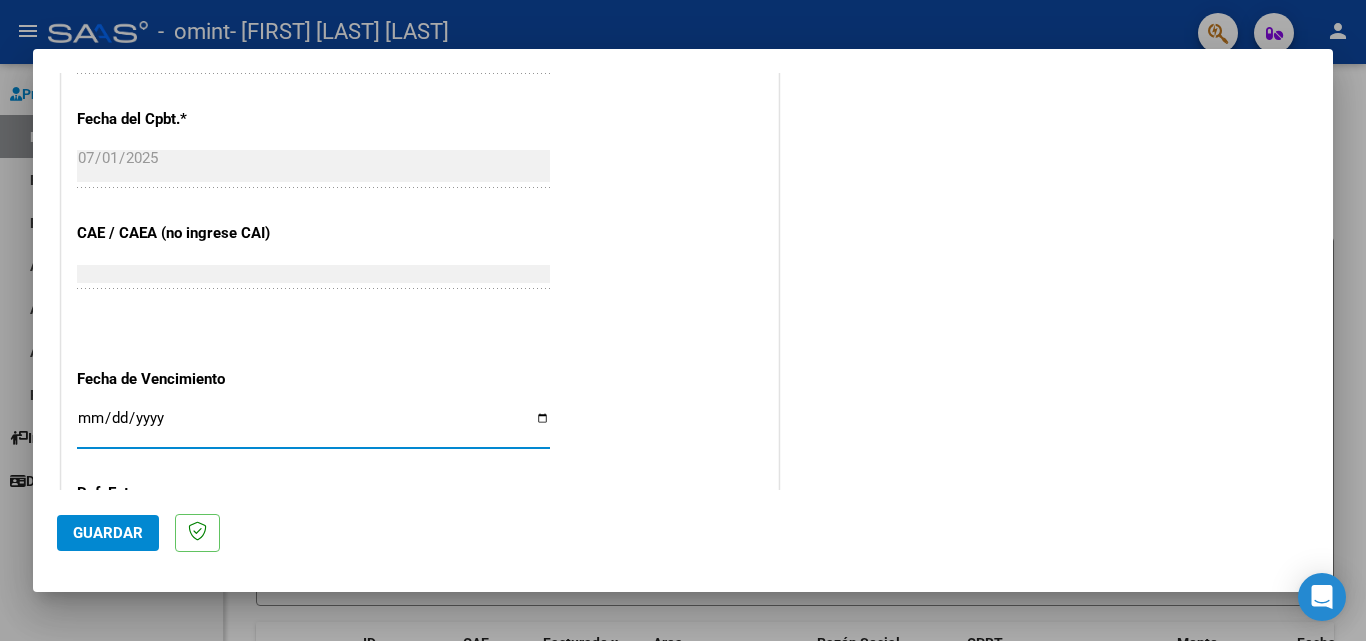 click on "Ingresar la fecha" at bounding box center [313, 426] 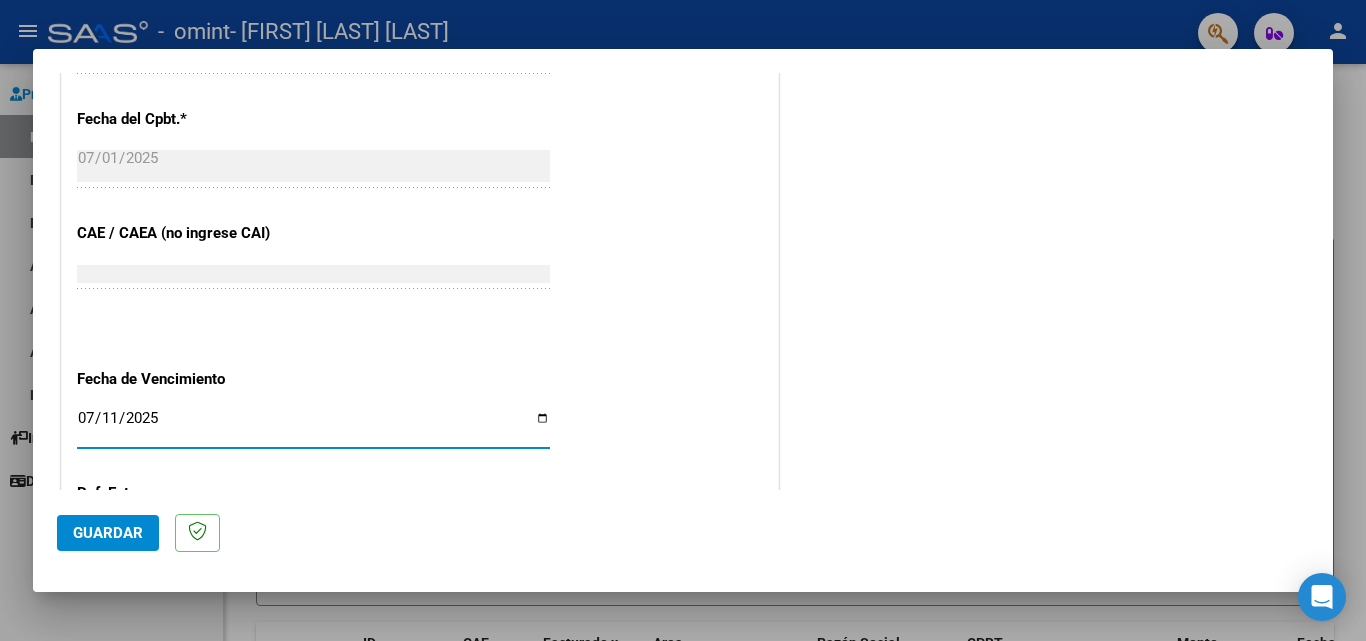 type on "2025-07-11" 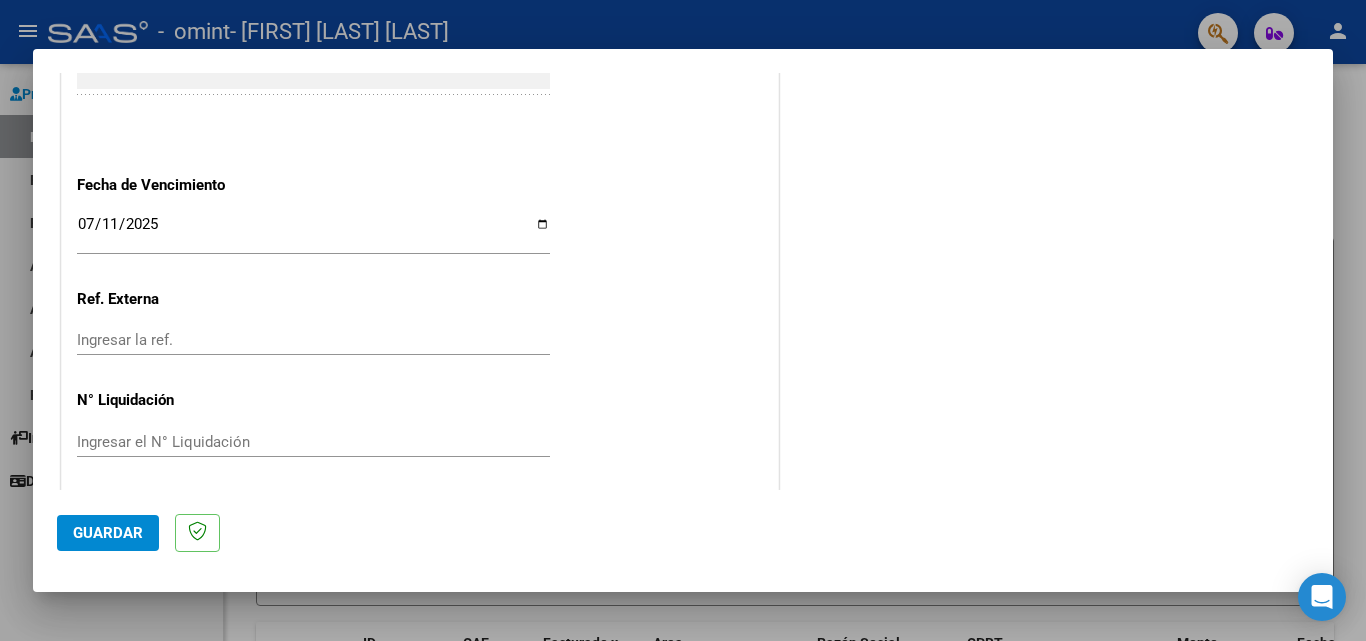 scroll, scrollTop: 1305, scrollLeft: 0, axis: vertical 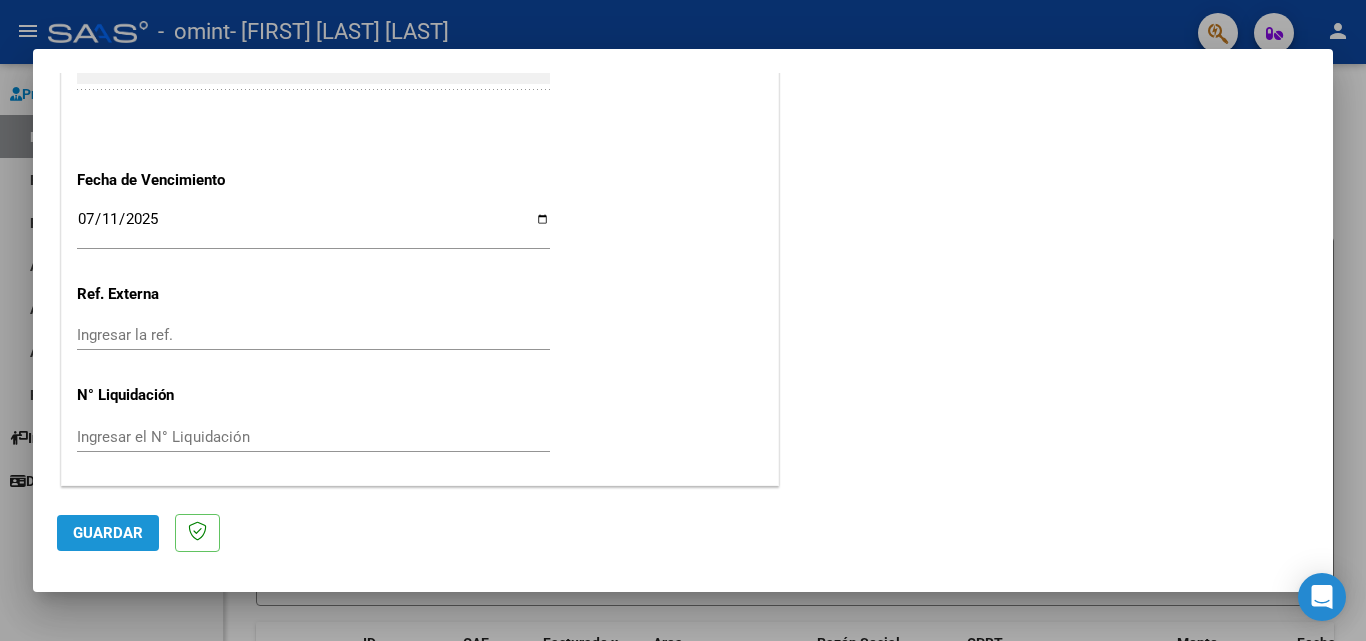 click on "Guardar" 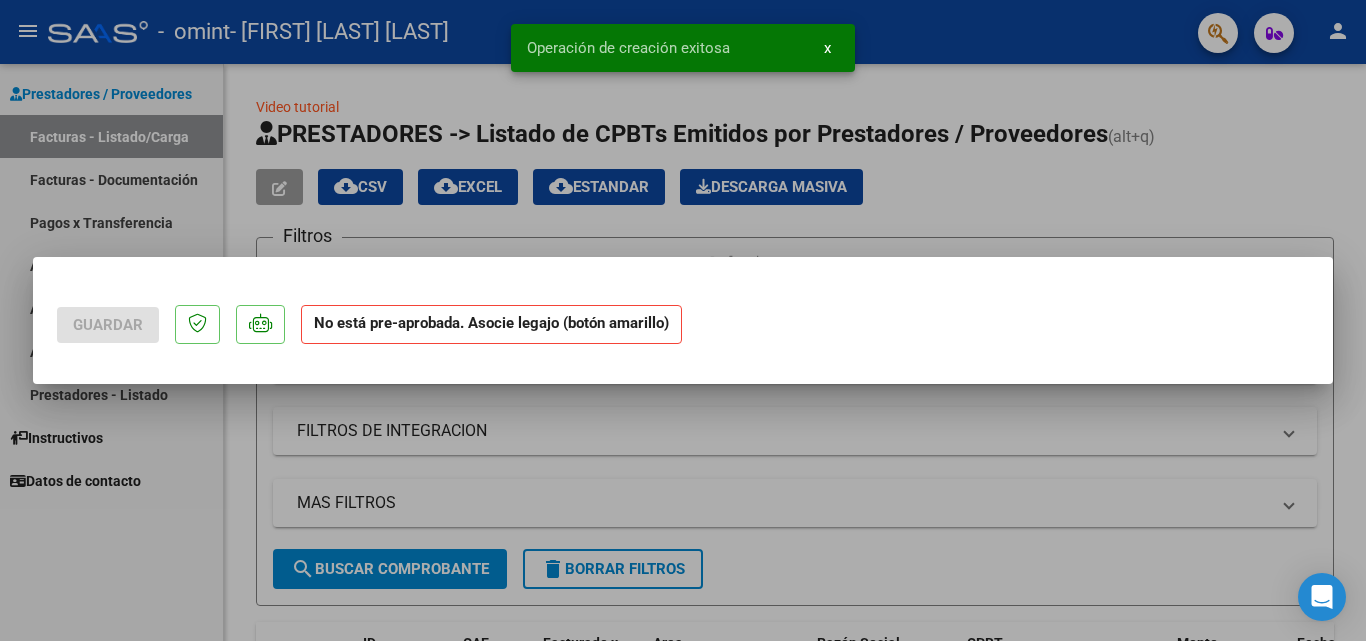 scroll, scrollTop: 0, scrollLeft: 0, axis: both 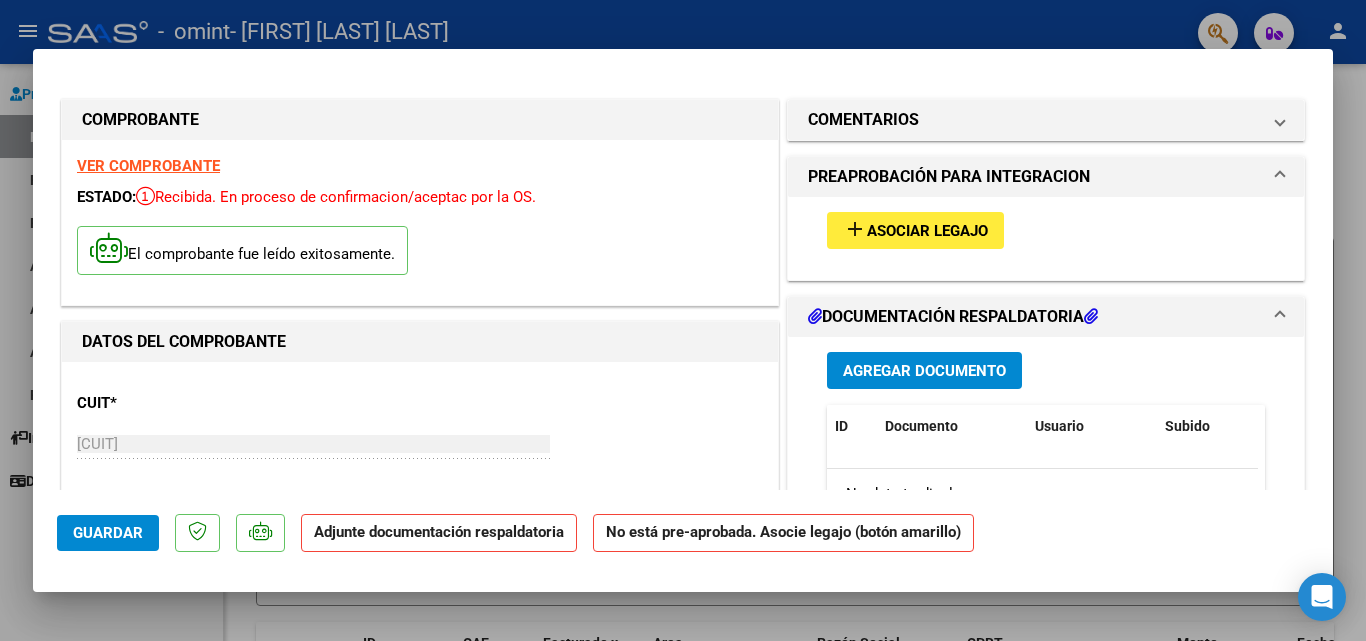 click on "Adjunte documentación respaldatoria" 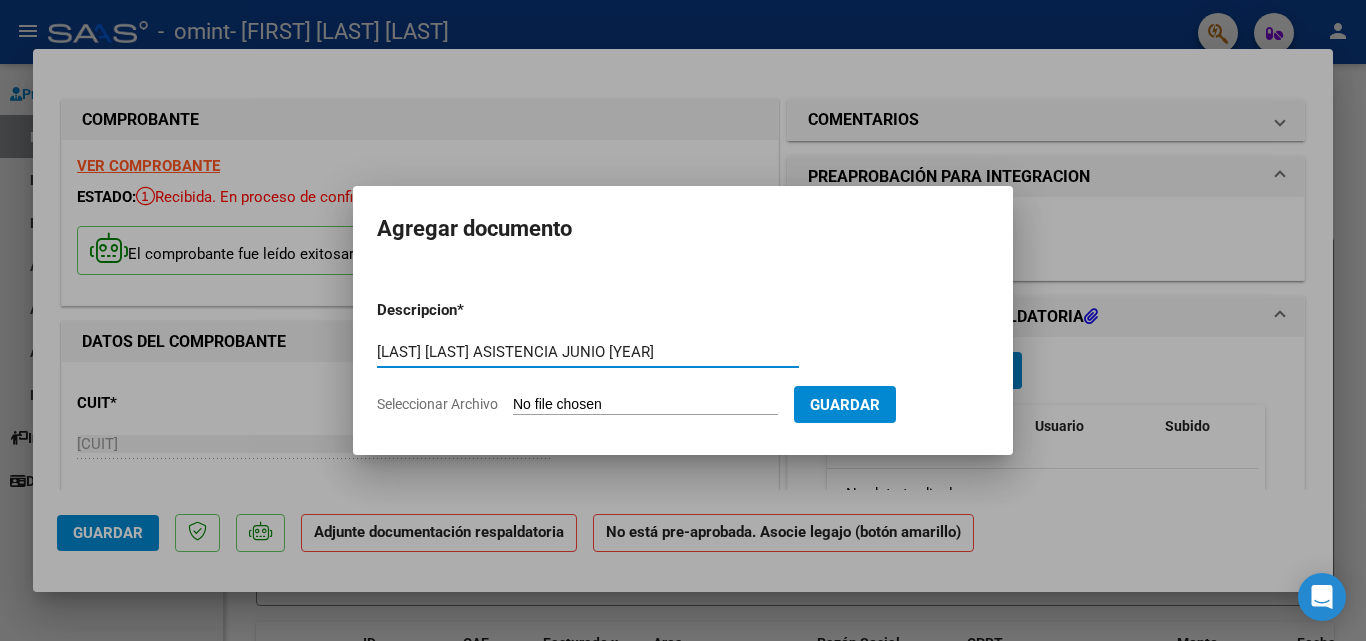type on "[LAST] [LAST] ASISTENCIA JUNIO [YEAR]" 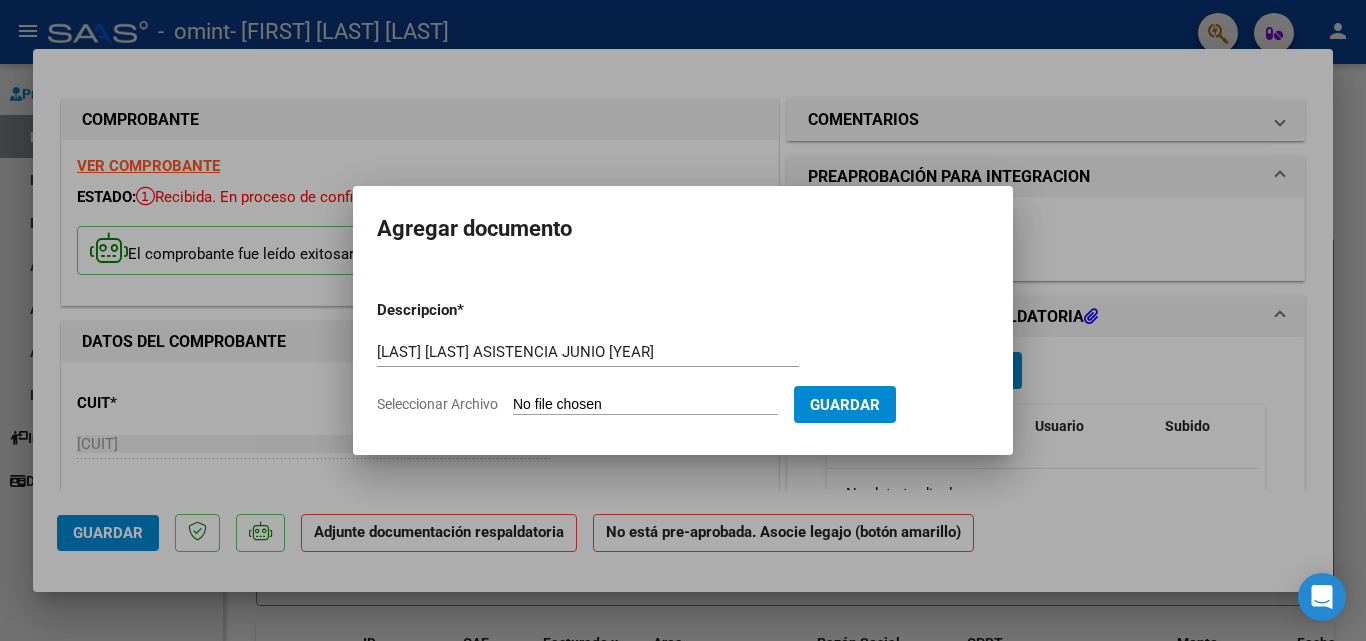 type on "C:\fakepath\[LAST] [FIRST] [TEXT] [MONTH] [YEAR].pdf" 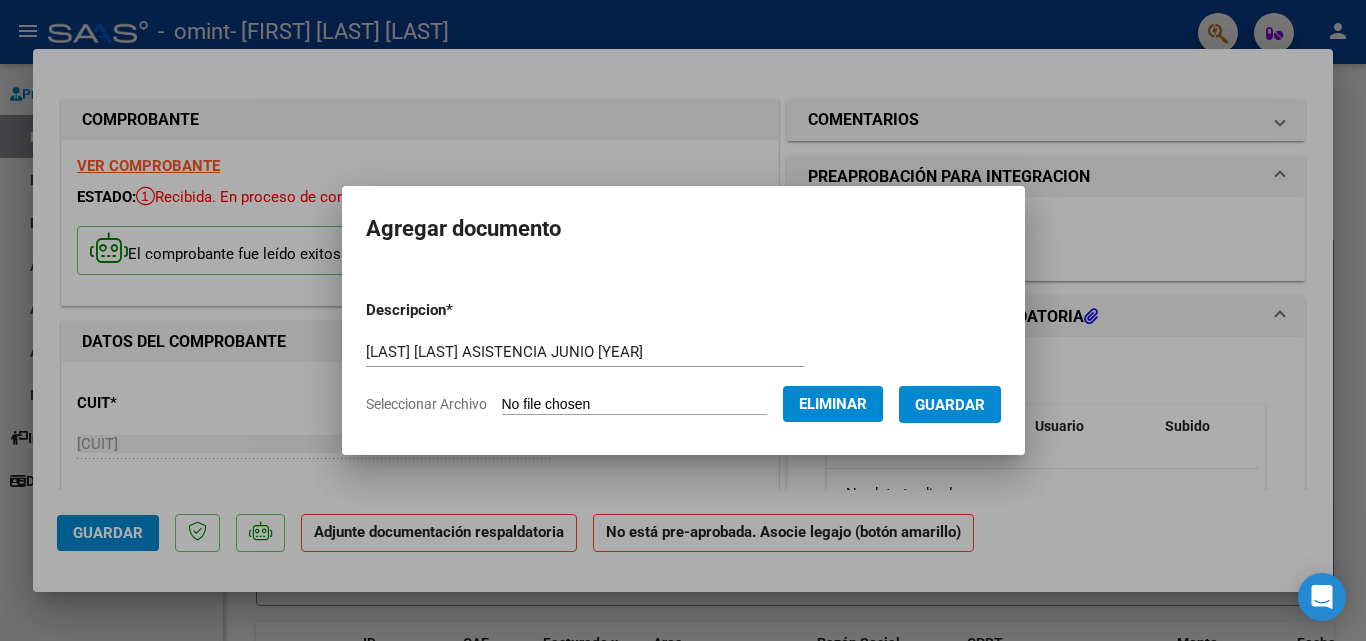 click on "Guardar" at bounding box center (950, 405) 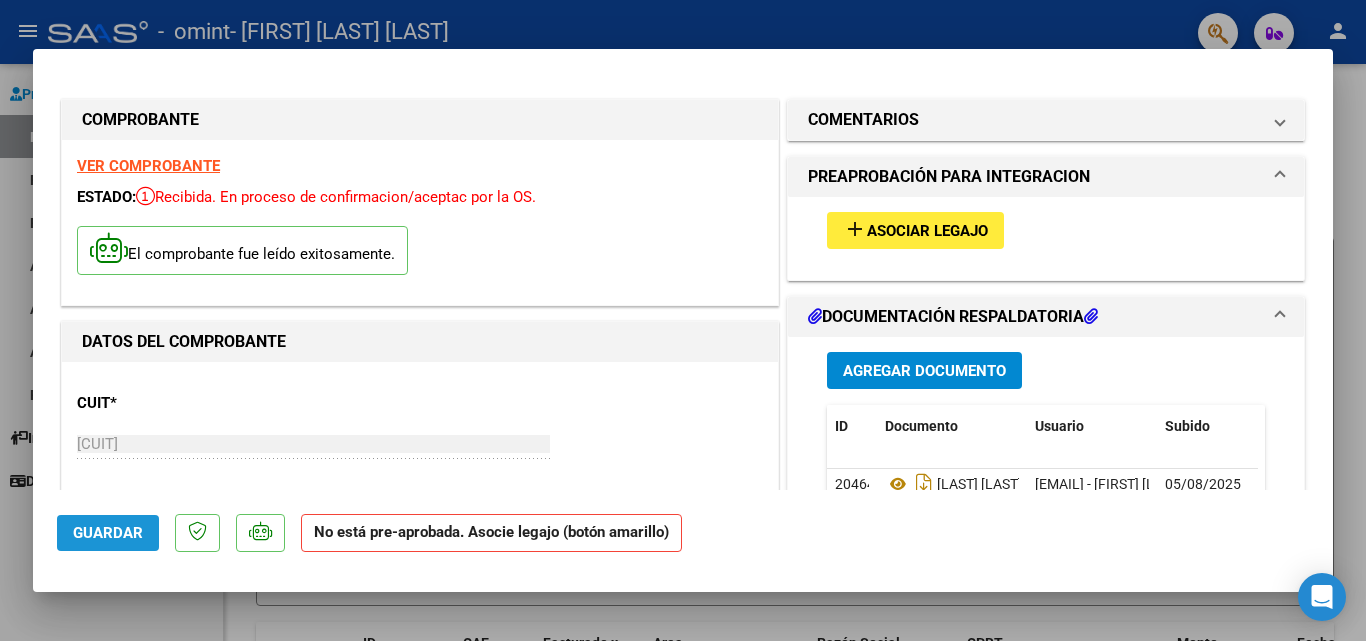 click on "Guardar" 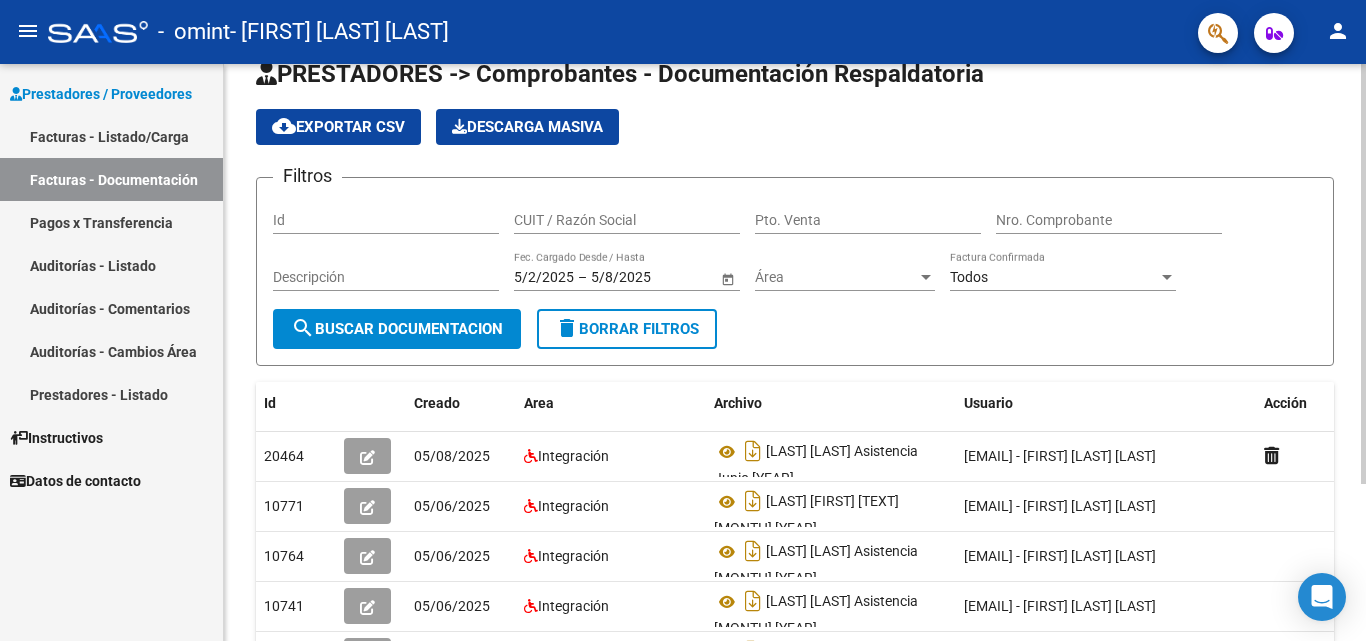 scroll, scrollTop: 0, scrollLeft: 0, axis: both 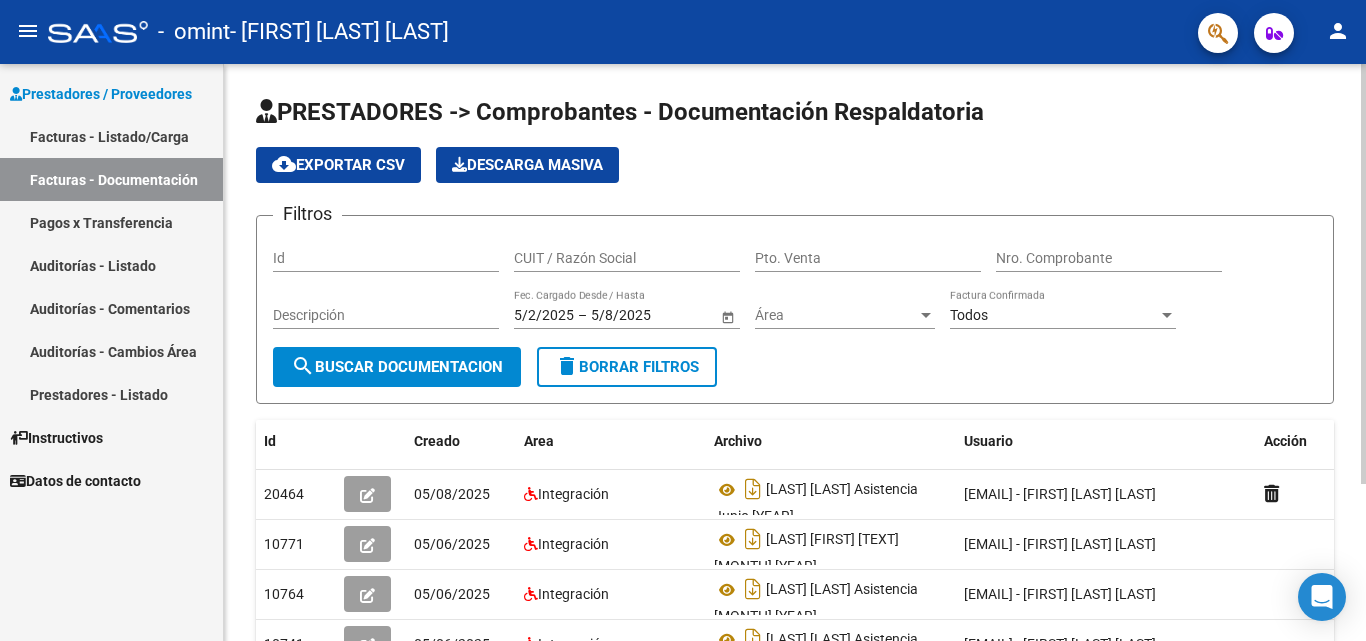 click on "PRESTADORES -> Comprobantes - Documentación Respaldatoria cloud_download  Exportar CSV   Descarga Masiva
Filtros Id CUIT / Razón Social Pto. Venta Nro. Comprobante Descripción 5/2/2025 5/2/2025 – 5/8/2025 5/8/2025 Fec. Cargado Desde / Hasta Área Área Todos Factura Confirmada search  Buscar Documentacion  delete  Borrar Filtros  Id Creado Area Archivo Usuario Acción 20464
05/08/2025 Integración [LAST] [LAST] Asistencia Junio [YEAR]  [EMAIL] - [FIRST] [LAST]  AKIKE  10771
05/06/2025 Integración [LAST] [LAST] Asistencia Mayo [YEAR]  [EMAIL] - [LAST] [LAST]  AKIKE  10764
05/06/2025 Integración [LAST] [LAST] Asistencia Mayo [YEAR]  [EMAIL] - [LAST] [LAST]  AKIKE  10741
05/06/2025 Integración [LAST] [LAST] Asistencia Abril [YEAR]  [EMAIL] - [LAST] [LAST]  AKIKE  10730
05/06/2025 Integración [LAST] [LAST] Asistencia Abril [YEAR]  [EMAIL] - [LAST] [LAST]  AKIKE   5 total   1" 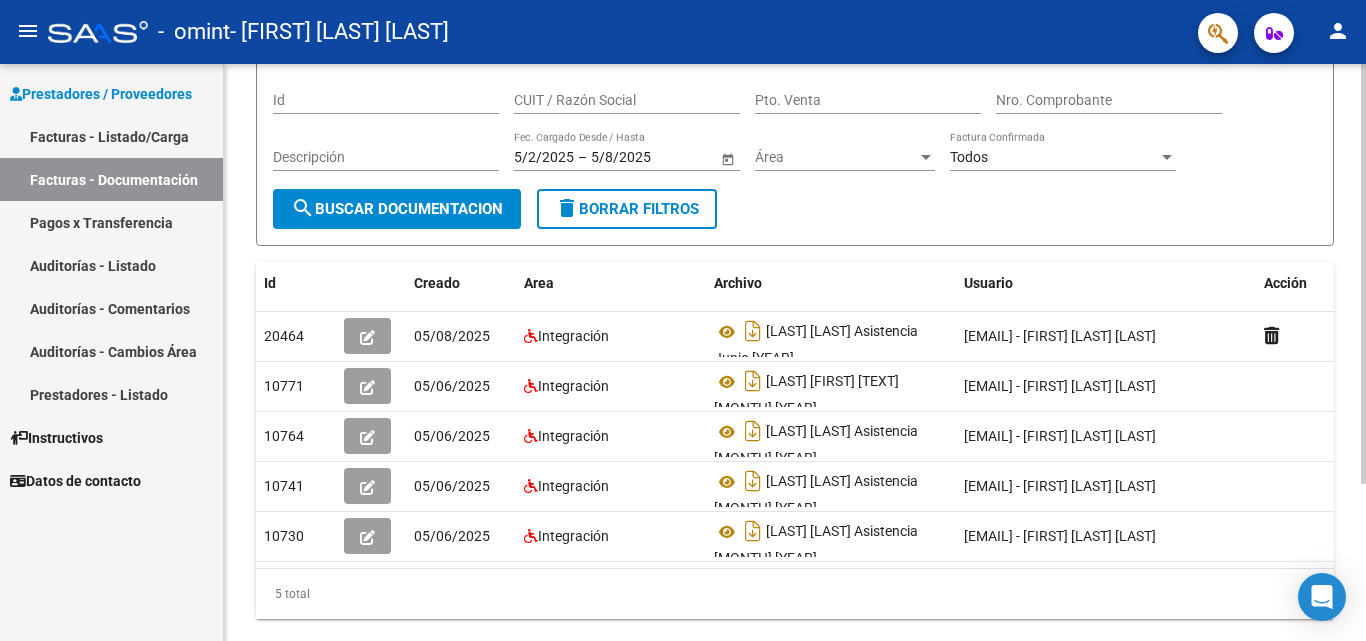 scroll, scrollTop: 156, scrollLeft: 0, axis: vertical 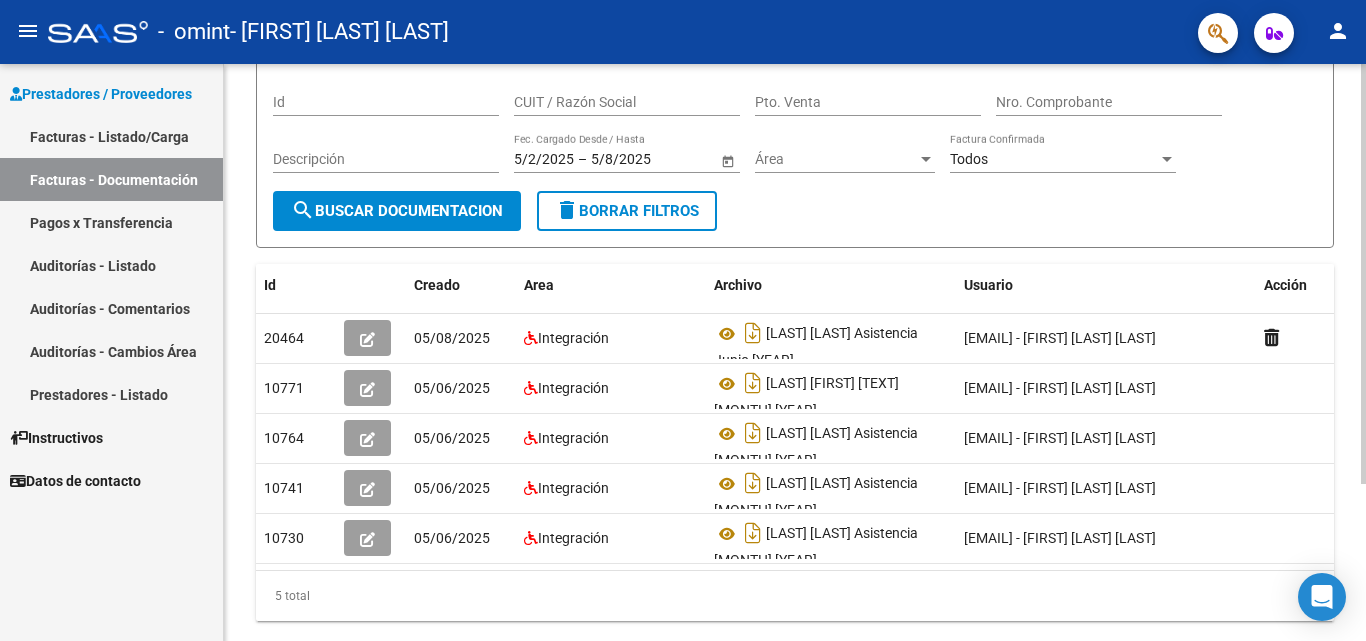click on "PRESTADORES -> Comprobantes - Documentación Respaldatoria cloud_download  Exportar CSV   Descarga Masiva
Filtros Id CUIT / Razón Social Pto. Venta Nro. Comprobante Descripción 5/2/2025 5/2/2025 – 5/8/2025 5/8/2025 Fec. Cargado Desde / Hasta Área Área Todos Factura Confirmada search  Buscar Documentacion  delete  Borrar Filtros  Id Creado Area Archivo Usuario Acción 20464
05/08/2025 Integración [LAST] [LAST] Asistencia Junio [YEAR]  [EMAIL] - [FIRST] [LAST]  AKIKE  10771
05/06/2025 Integración [LAST] [LAST] Asistencia Mayo [YEAR]  [EMAIL] - [LAST] [LAST]  AKIKE  10764
05/06/2025 Integración [LAST] [LAST] Asistencia Mayo [YEAR]  [EMAIL] - [LAST] [LAST]  AKIKE  10741
05/06/2025 Integración [LAST] [LAST] Asistencia Abril [YEAR]  [EMAIL] - [LAST] [LAST]  AKIKE  10730
05/06/2025 Integración [LAST] [LAST] Asistencia Abril [YEAR]  [EMAIL] - [LAST] [LAST]  AKIKE   5 total   1" 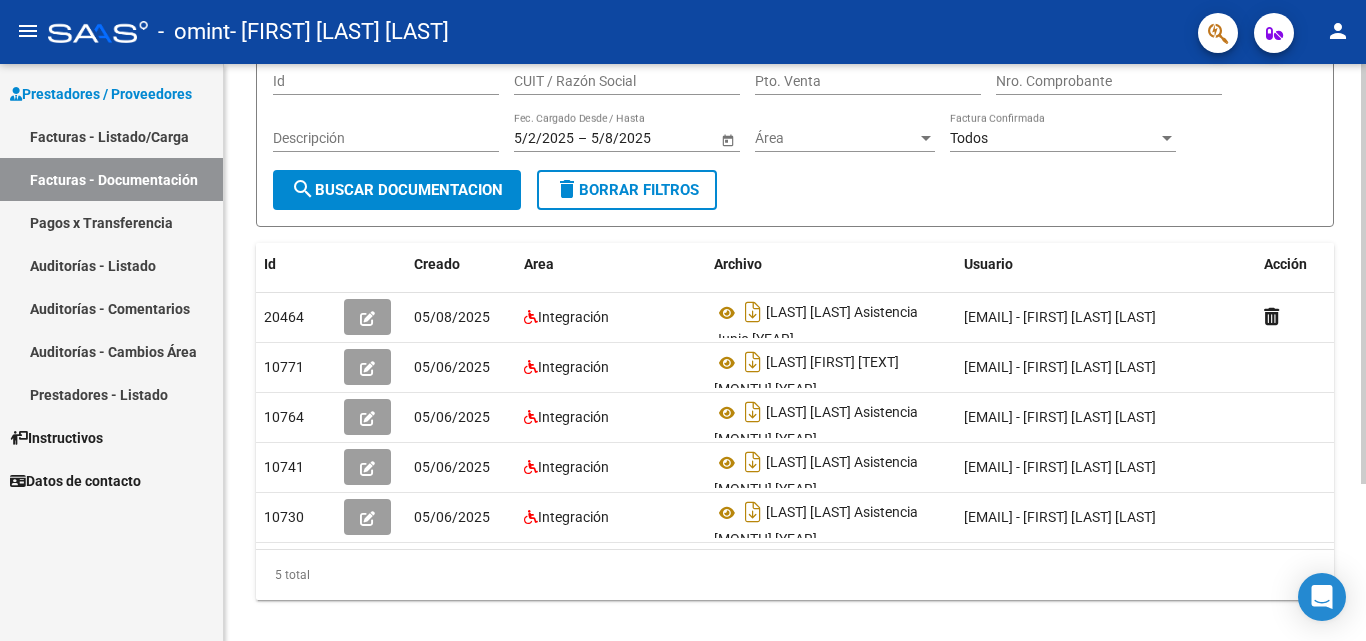 scroll, scrollTop: 181, scrollLeft: 0, axis: vertical 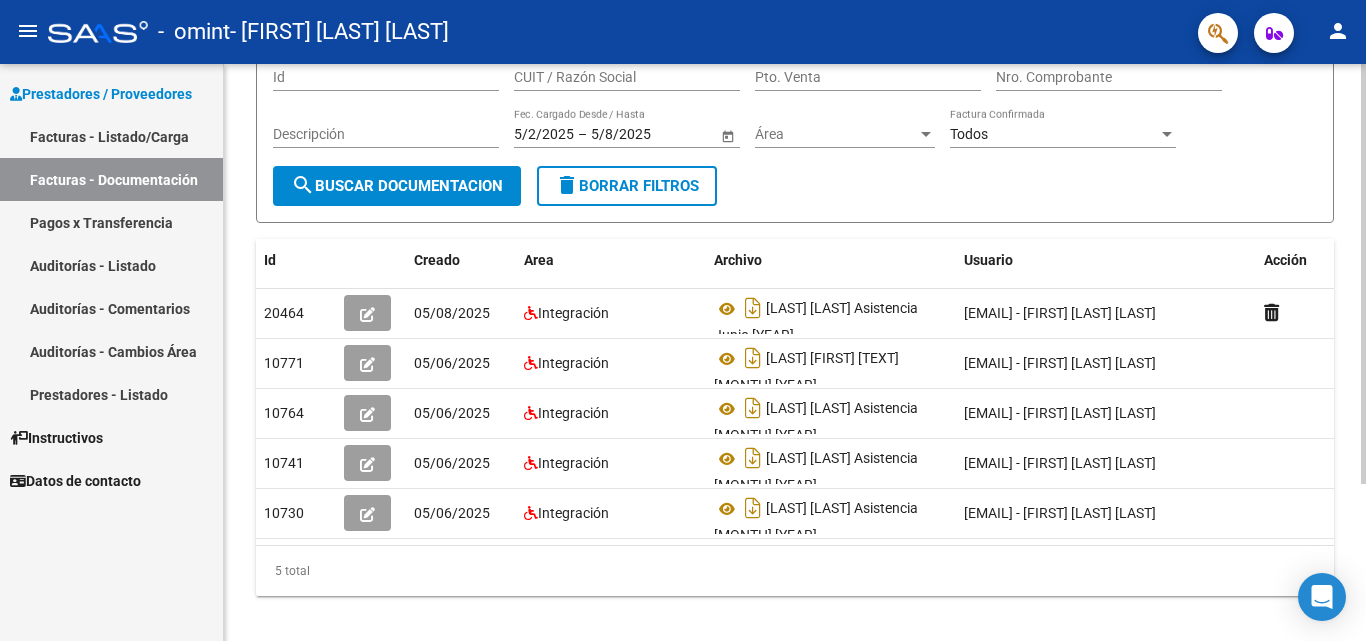 click 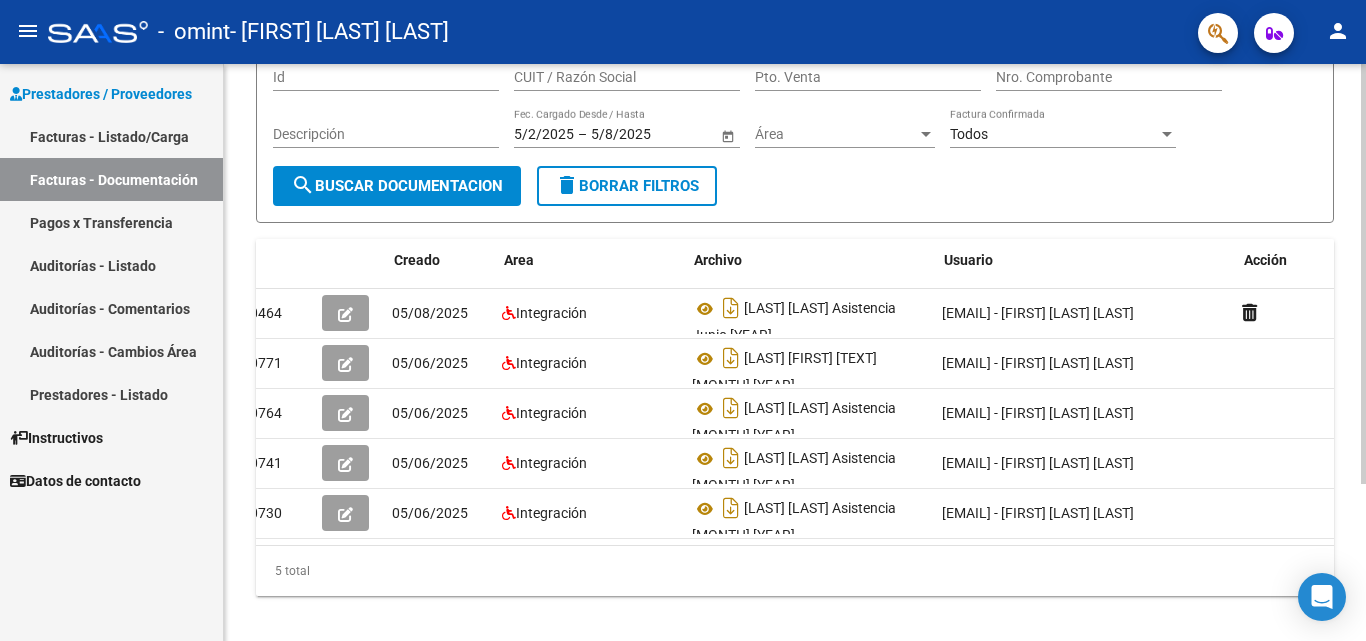 scroll, scrollTop: 0, scrollLeft: 0, axis: both 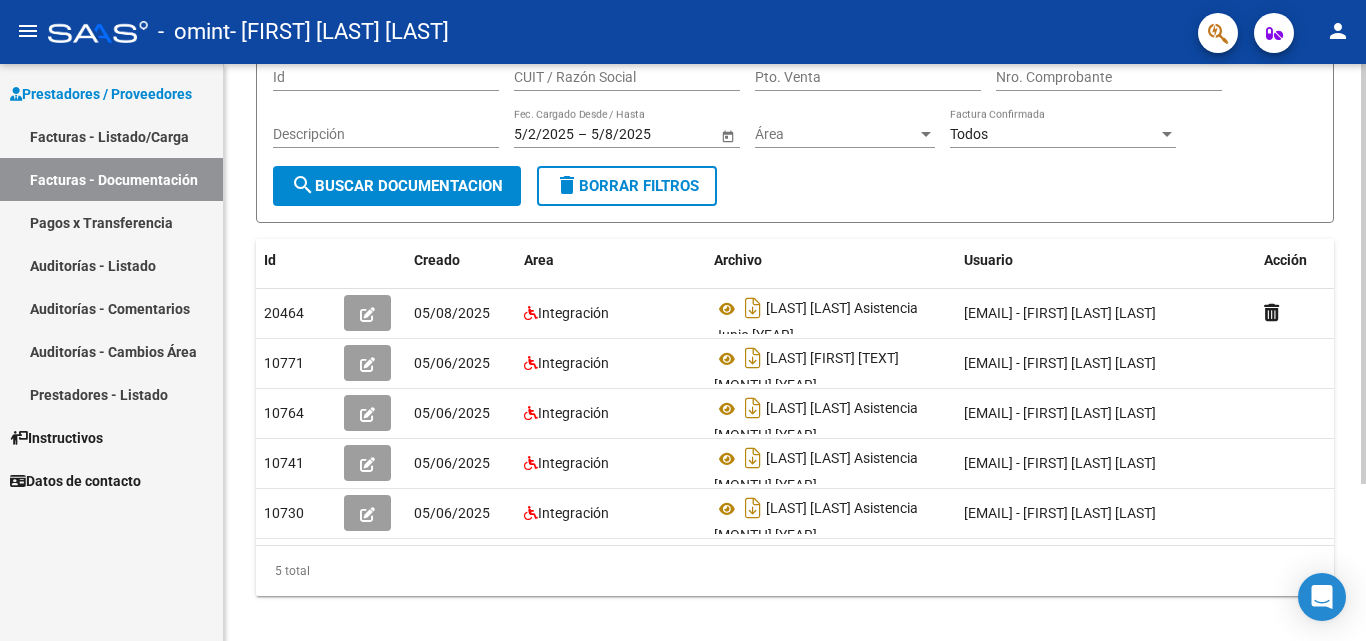 click on "search  Buscar Documentacion" 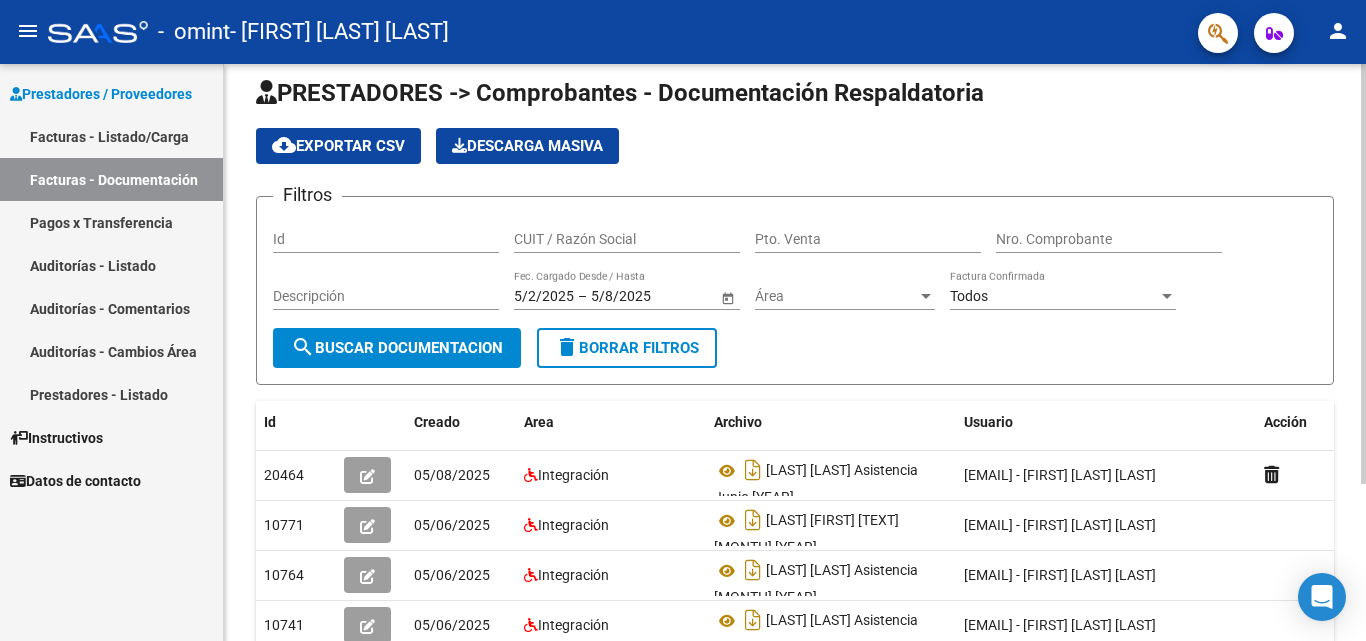 scroll, scrollTop: 0, scrollLeft: 0, axis: both 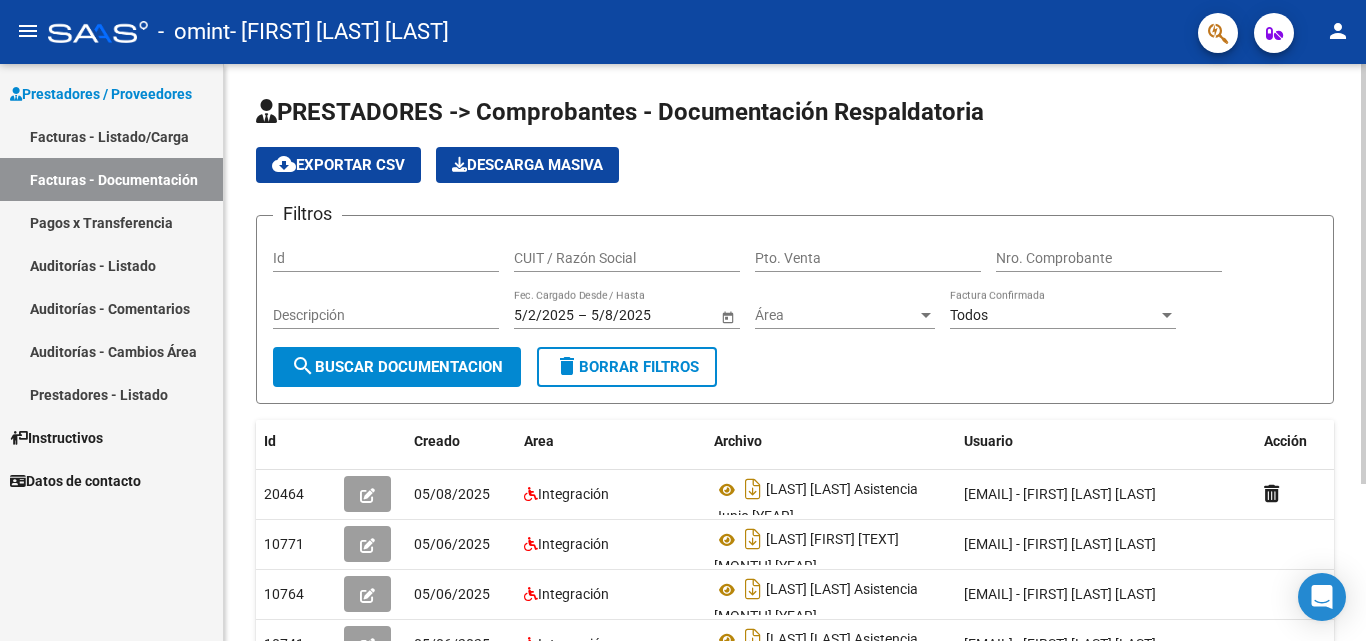 click on "PRESTADORES -> Comprobantes - Documentación Respaldatoria cloud_download  Exportar CSV   Descarga Masiva
Filtros Id CUIT / Razón Social Pto. Venta Nro. Comprobante Descripción 5/2/2025 5/2/2025 – 5/8/2025 5/8/2025 Fec. Cargado Desde / Hasta Área Área Todos Factura Confirmada search  Buscar Documentacion  delete  Borrar Filtros  Id Creado Area Archivo Usuario Acción 20464
05/08/2025 Integración [LAST] [LAST] Asistencia Junio [YEAR]  [EMAIL] - [FIRST] [LAST]  AKIKE  10771
05/06/2025 Integración [LAST] [LAST] Asistencia Mayo [YEAR]  [EMAIL] - [LAST] [LAST]  AKIKE  10764
05/06/2025 Integración [LAST] [LAST] Asistencia Mayo [YEAR]  [EMAIL] - [LAST] [LAST]  AKIKE  10741
05/06/2025 Integración [LAST] [LAST] Asistencia Abril [YEAR]  [EMAIL] - [LAST] [LAST]  AKIKE  10730
05/06/2025 Integración [LAST] [LAST] Asistencia Abril [YEAR]  [EMAIL] - [LAST] [LAST]  AKIKE   5 total   1" 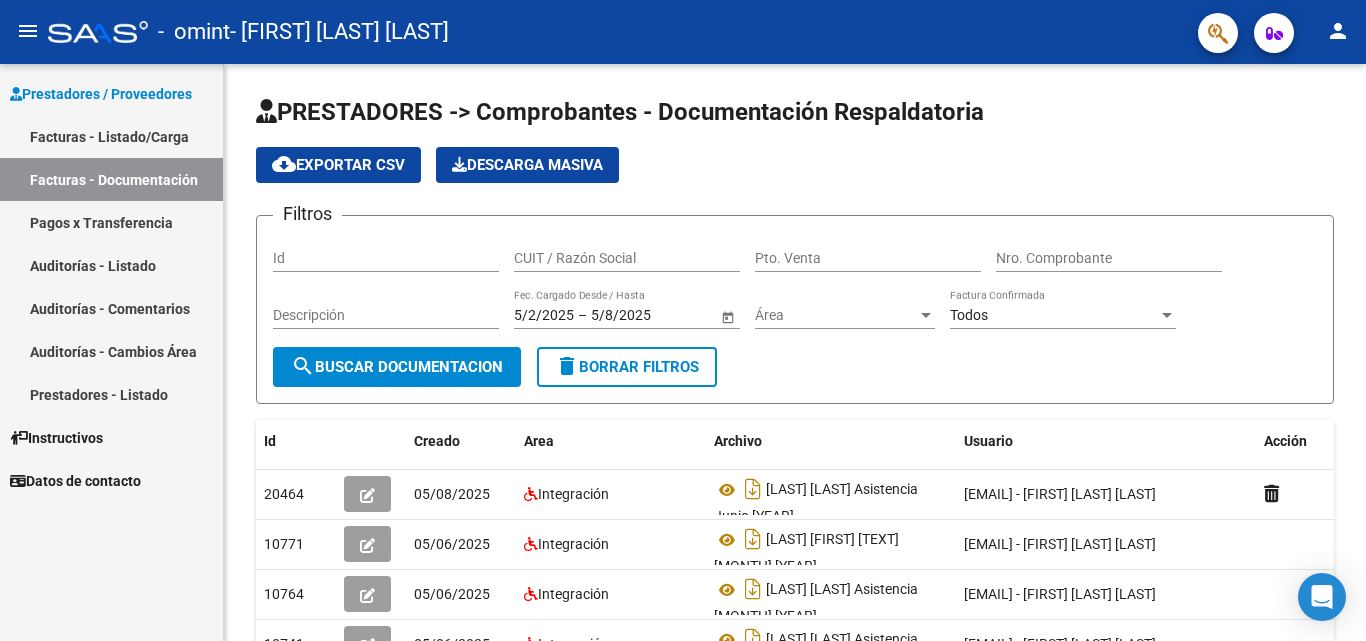 click on "Facturas - Documentación" at bounding box center [111, 179] 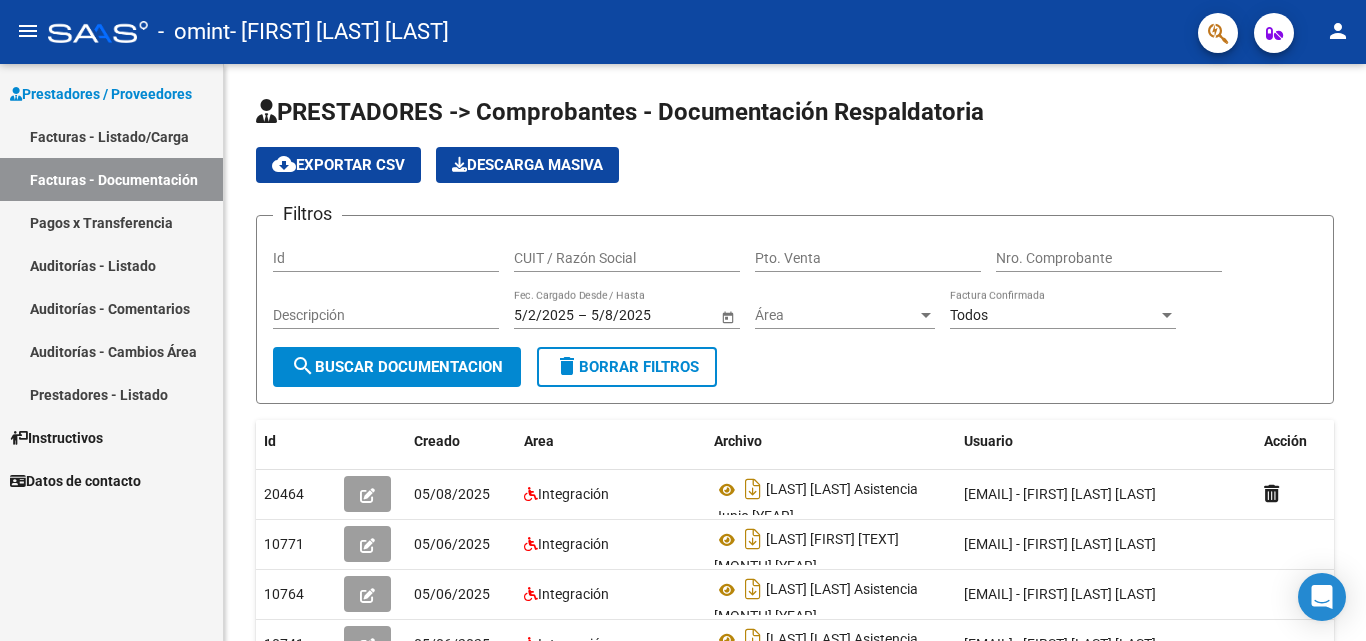 click on "Facturas - Listado/Carga" at bounding box center [111, 136] 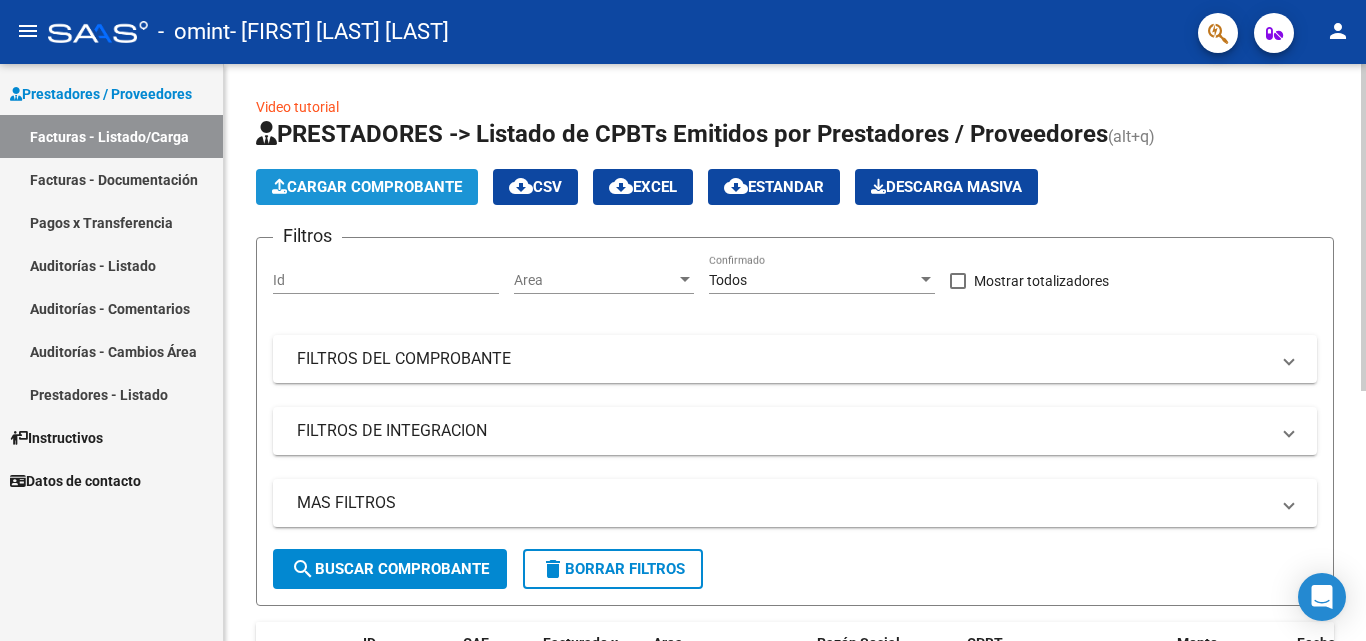 click on "Cargar Comprobante" 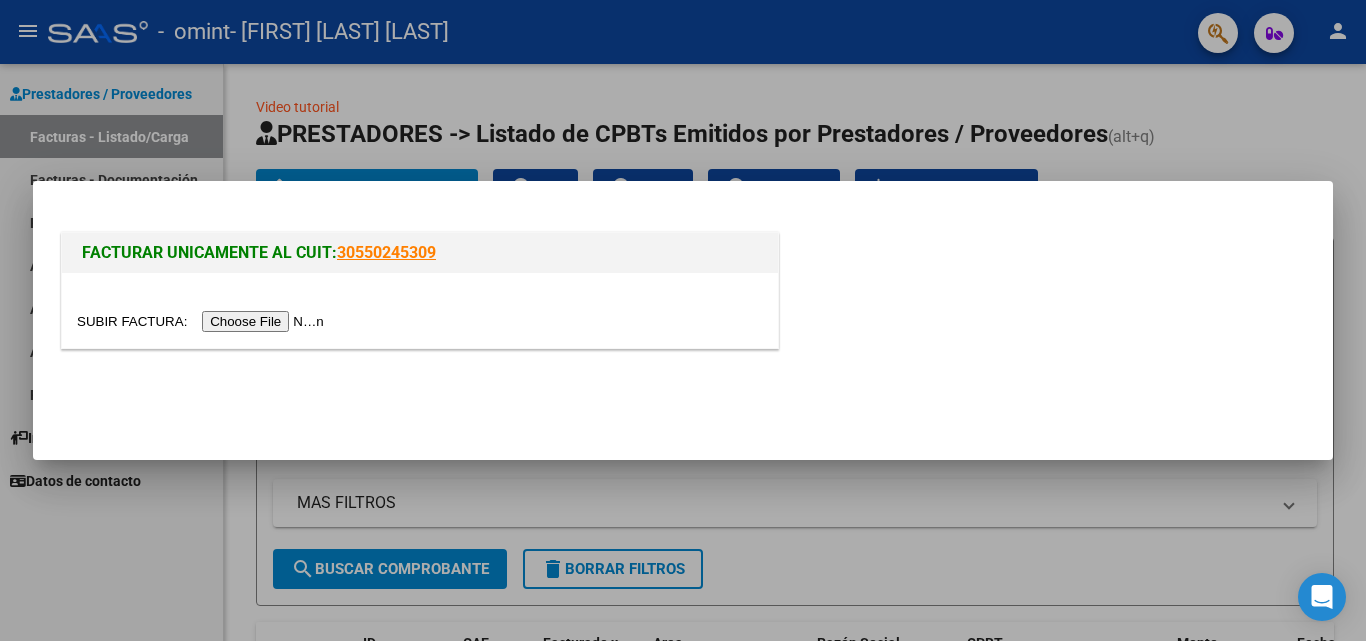 click at bounding box center [203, 321] 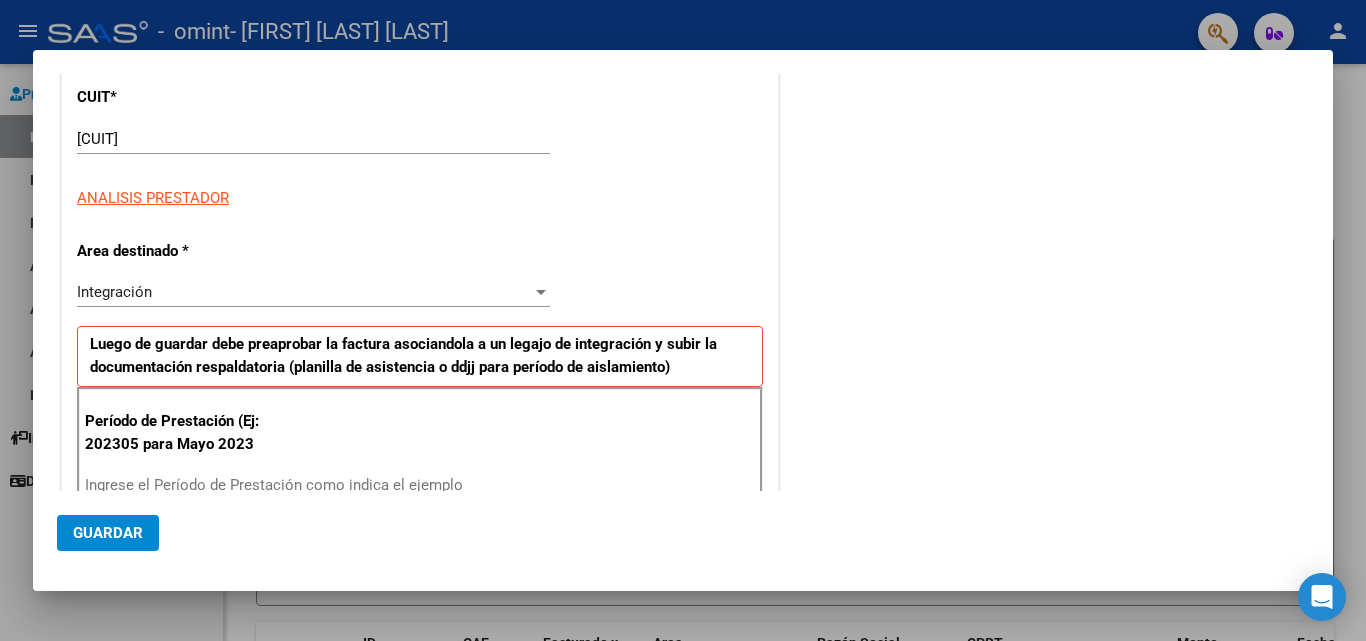 scroll, scrollTop: 199, scrollLeft: 0, axis: vertical 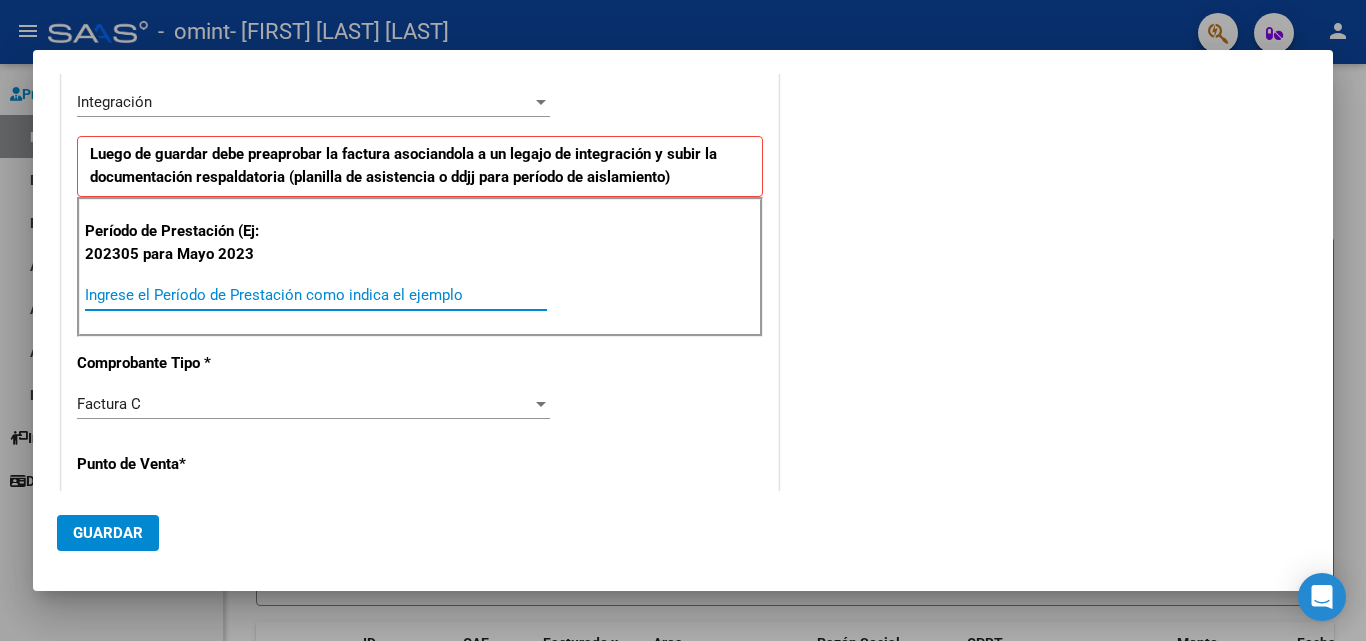 click on "Ingrese el Período de Prestación como indica el ejemplo" at bounding box center [316, 295] 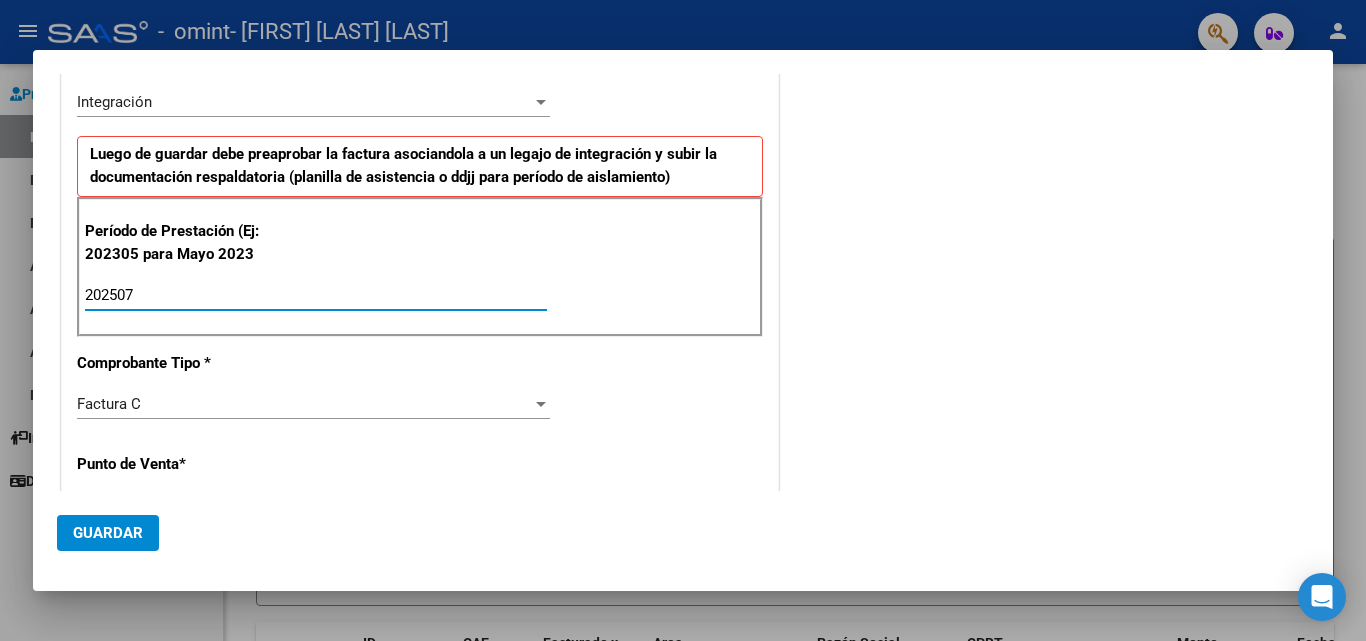 type on "202507" 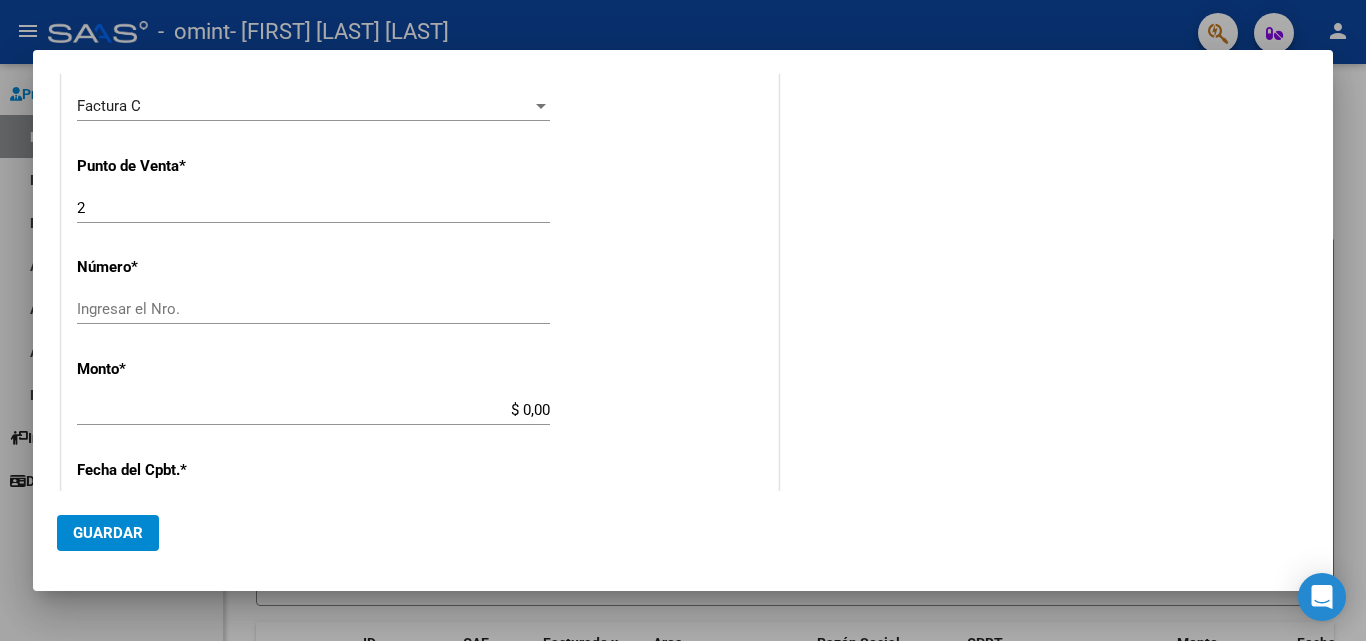 scroll, scrollTop: 687, scrollLeft: 0, axis: vertical 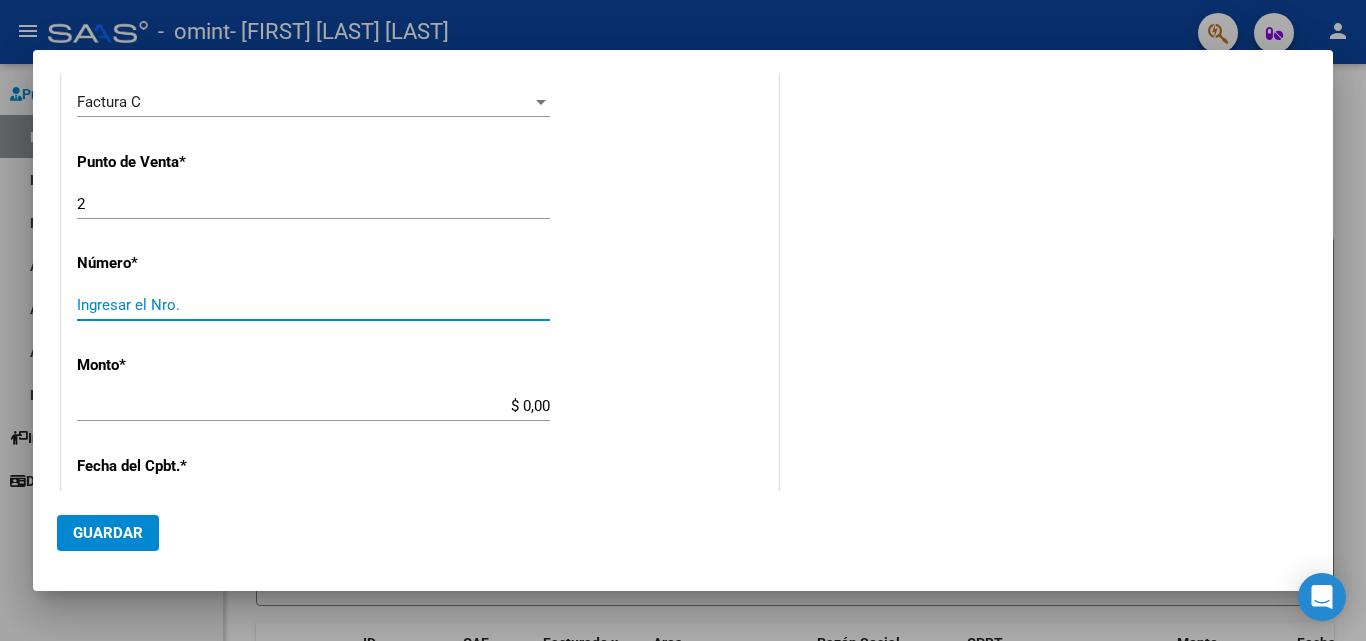click on "Ingresar el Nro." at bounding box center (313, 305) 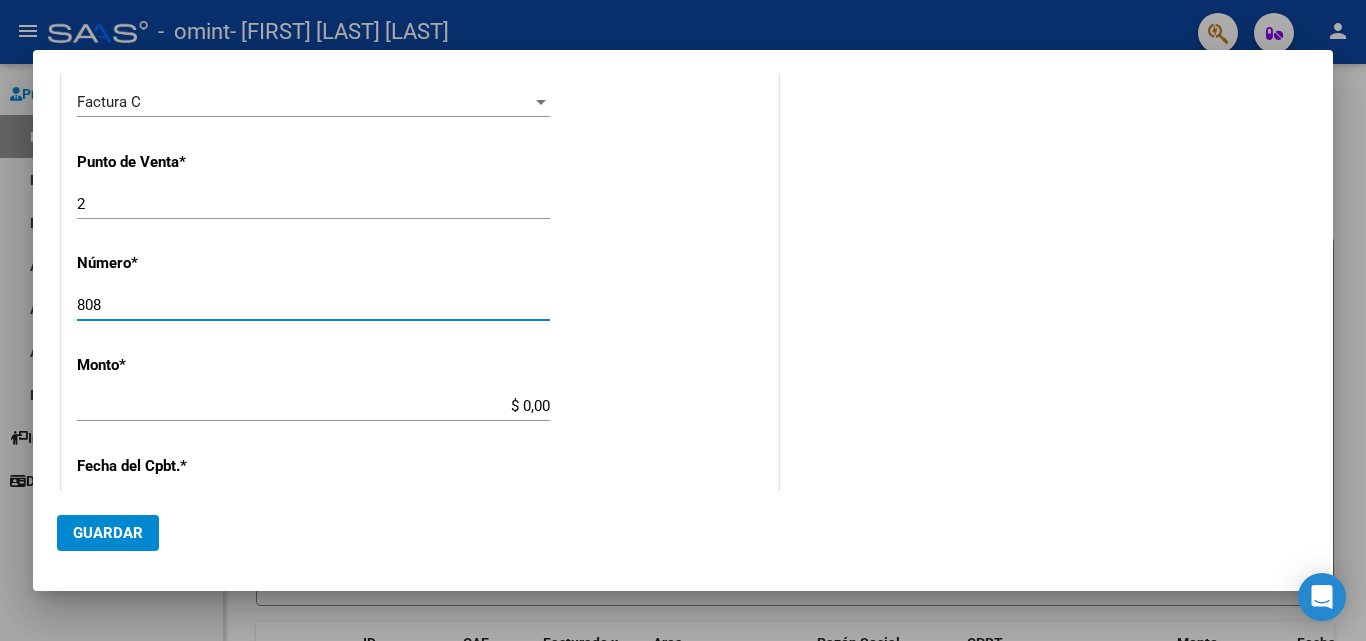 click on "$ 0,00" at bounding box center (313, 406) 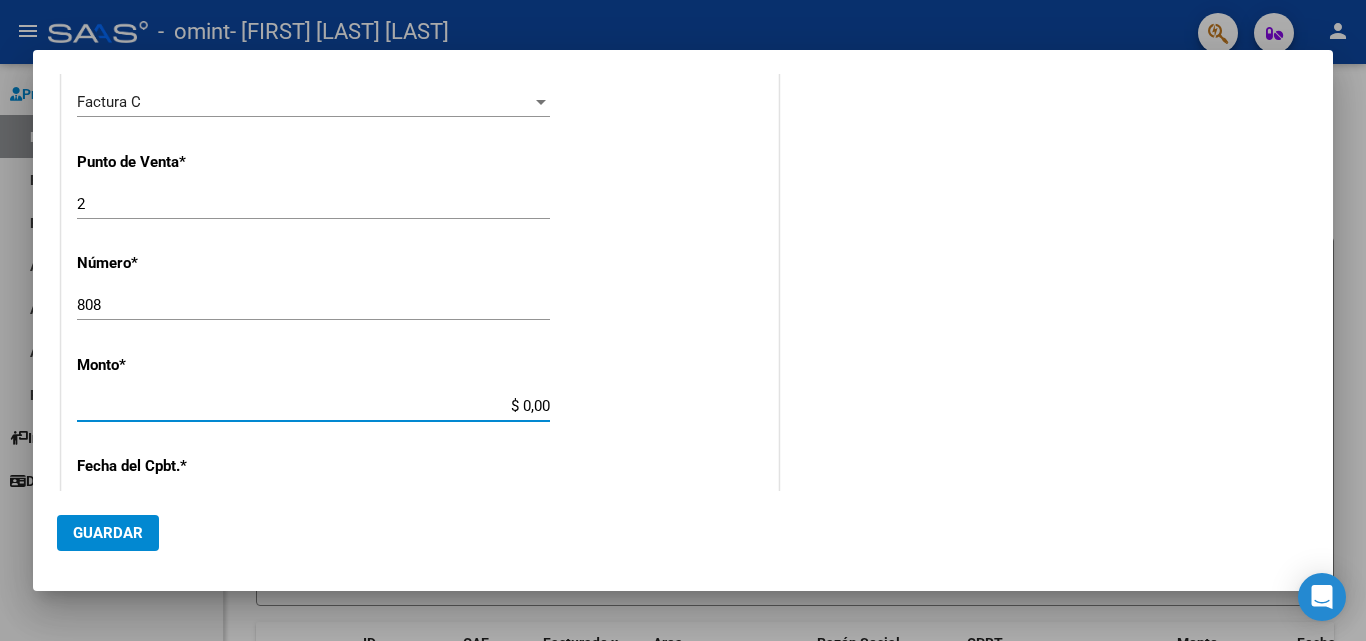 scroll, scrollTop: 801, scrollLeft: 0, axis: vertical 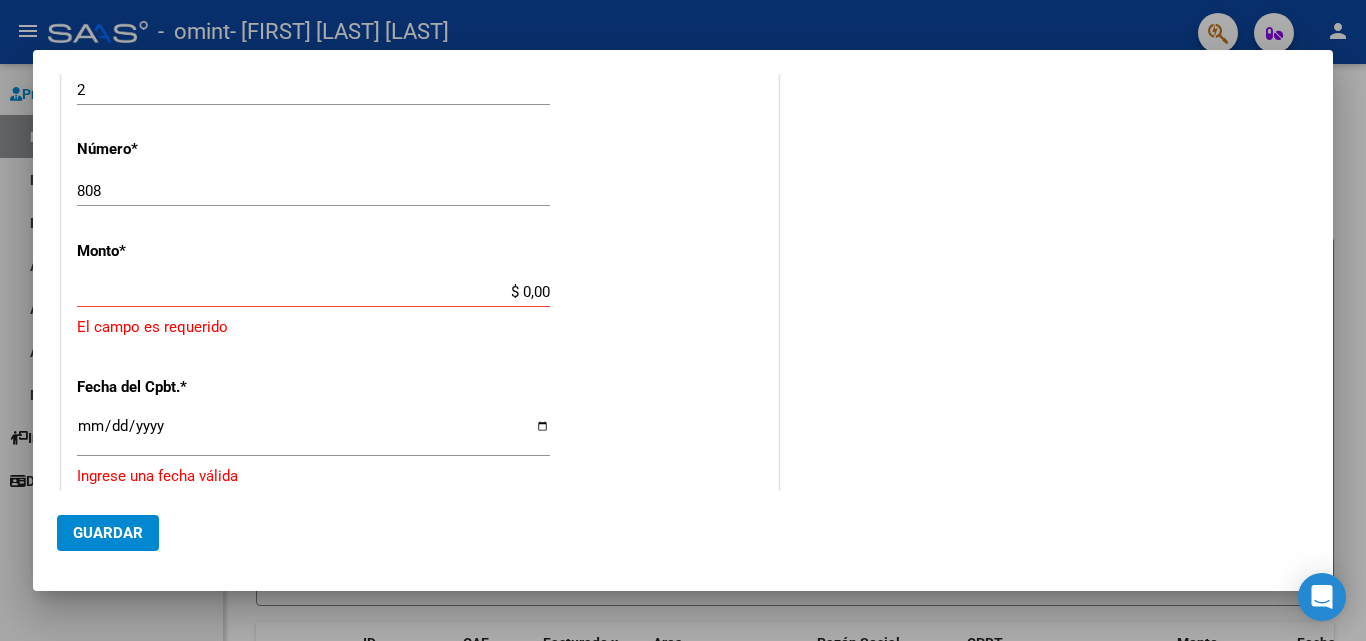 click on "CUIT  *   [CUIT] Ingresar CUIT  ANALISIS PRESTADOR  Area destinado * Integración Seleccionar Area Luego de guardar debe preaprobar la factura asociandola a un legajo de integración y subir la documentación respaldatoria (planilla de asistencia o ddjj para período de aislamiento)  Período de Prestación (Ej: 202305 para Mayo 2023    202507 Ingrese el Período de Prestación como indica el ejemplo   Comprobante Tipo * Factura C Seleccionar Tipo Punto de Venta  *   2 Ingresar el Nro.  Número  *   808 Ingresar el Nro.  Monto  *   $ 0,00 Ingresar el monto   El campo es requerido Fecha del Cpbt.  *   Ingresar la fecha   Ingrese una fecha válida CAE / CAEA (no ingrese CAI)    Ingresar el CAE o CAEA (no ingrese CAI)  Fecha de Vencimiento    Ingresar la fecha  Ref. Externa    Ingresar la ref.  N° Liquidación    Ingresar el N° Liquidación" at bounding box center (420, 207) 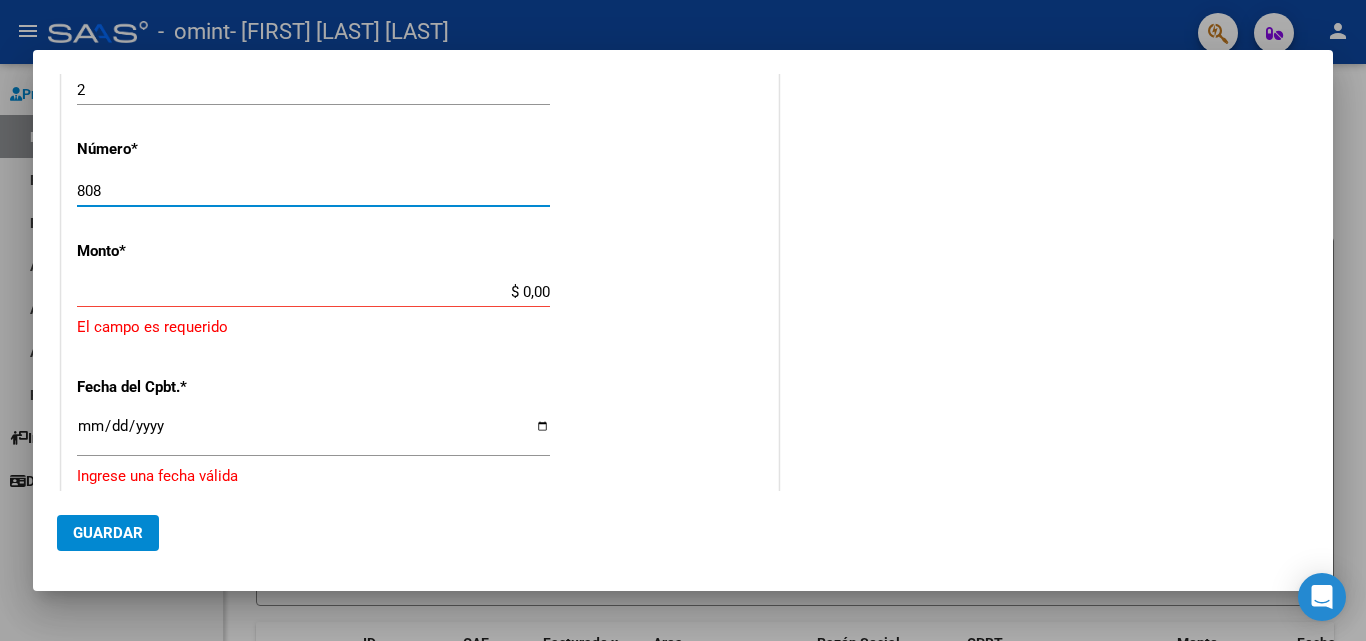 click on "808" at bounding box center [313, 191] 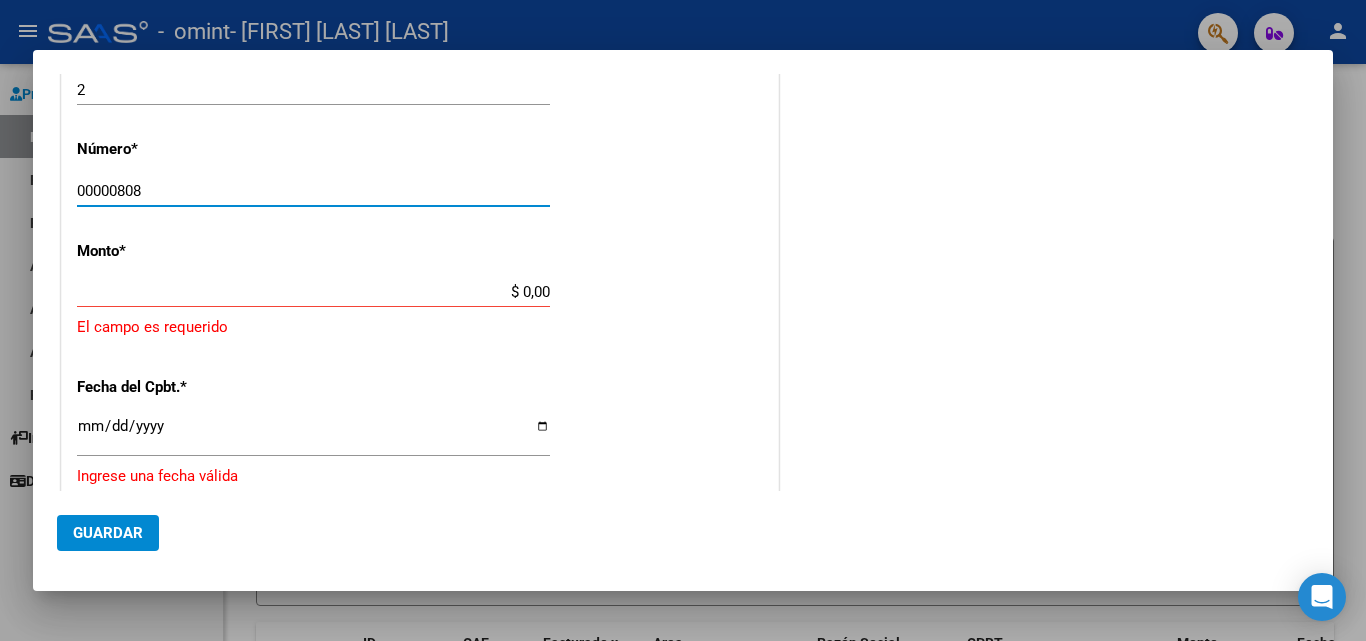 type on "00000808" 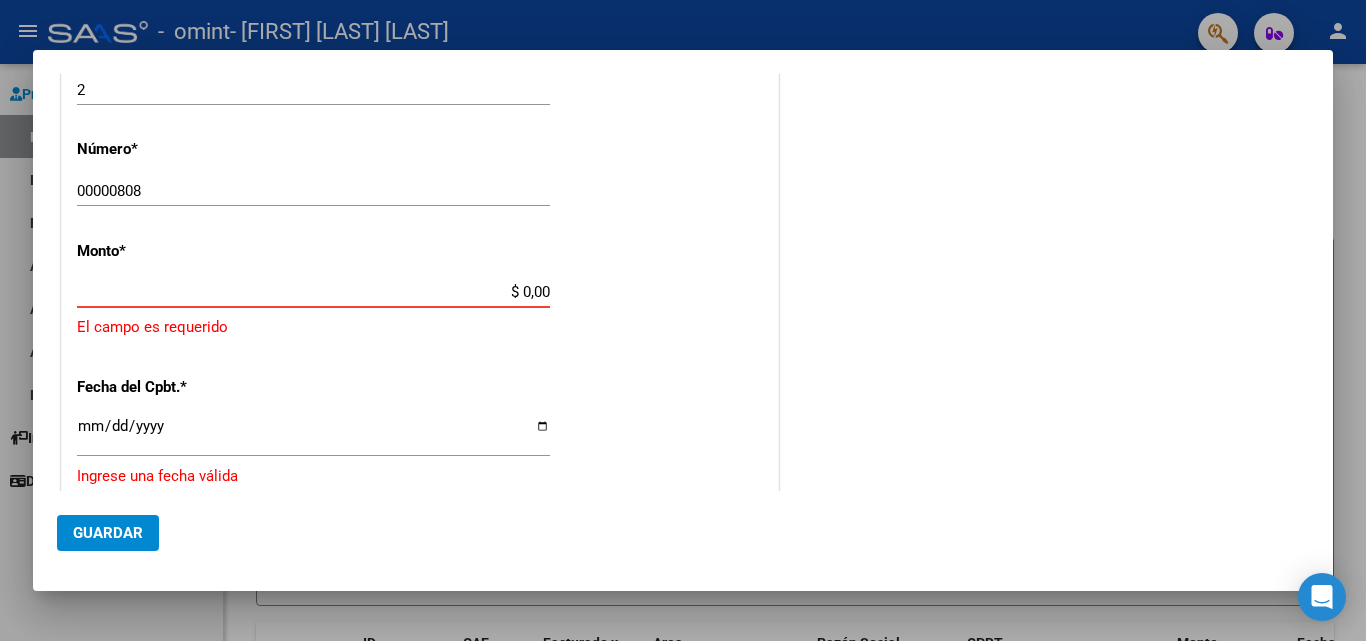 click on "$ 0,00" at bounding box center [313, 292] 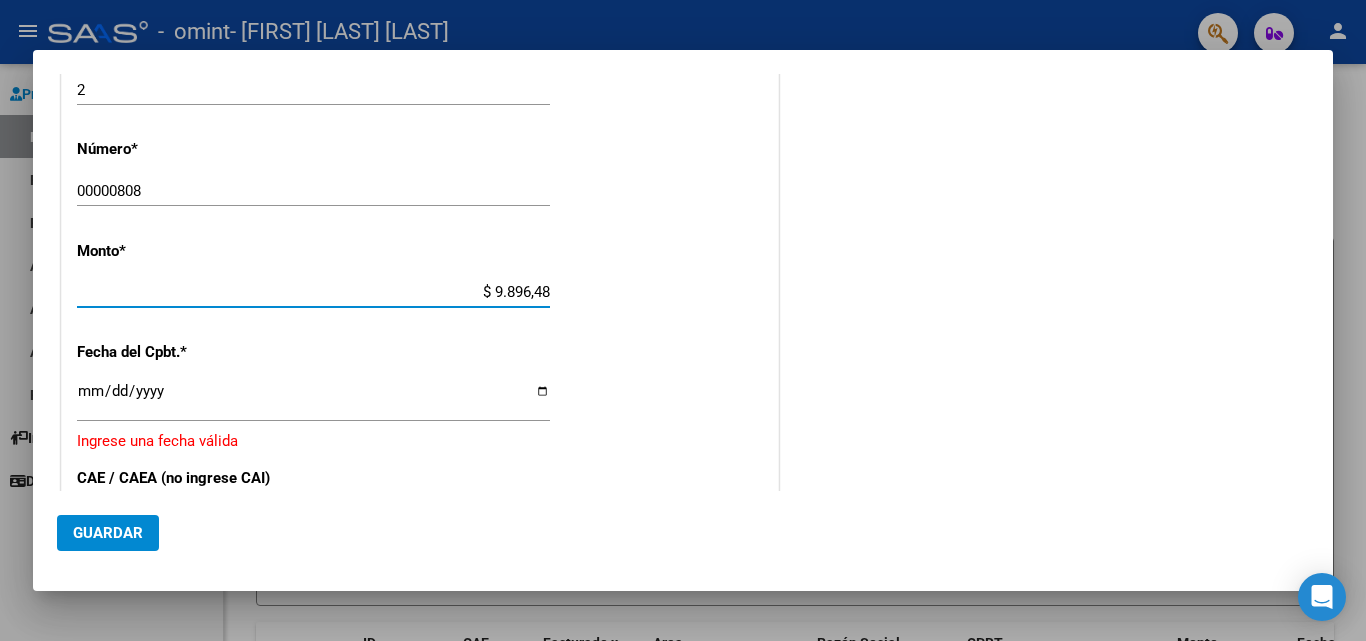 type on "$ 98.964,88" 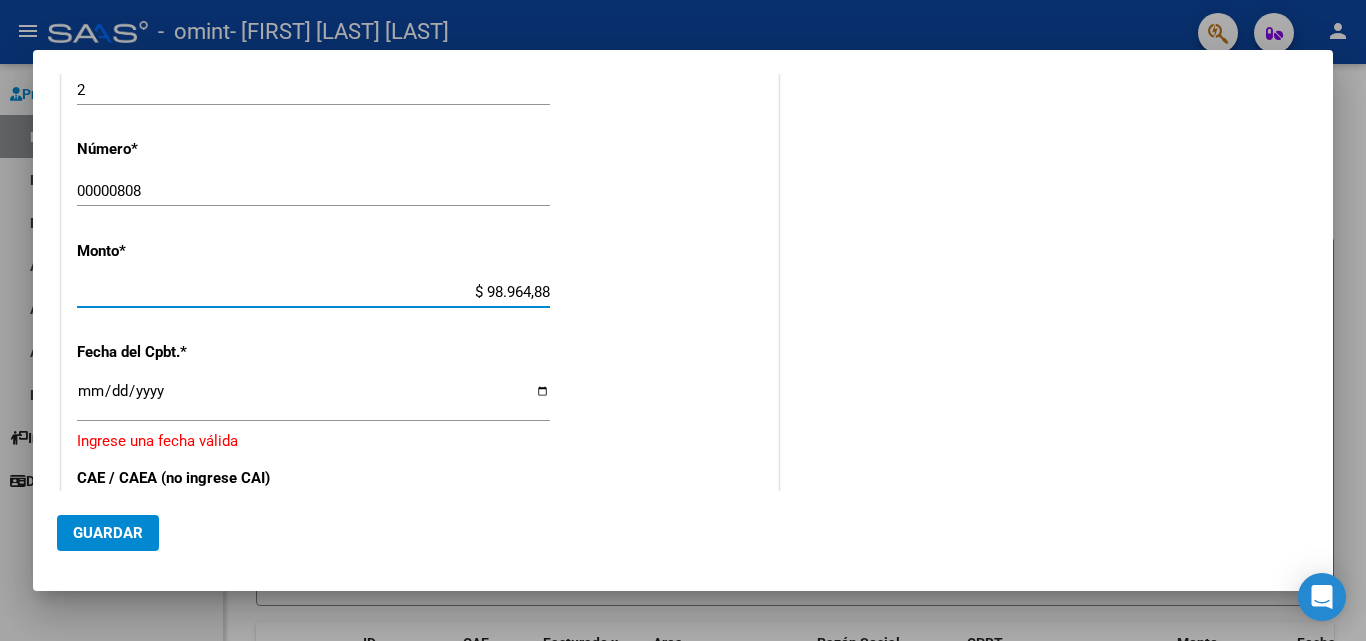click on "Ingresar la fecha" at bounding box center [313, 399] 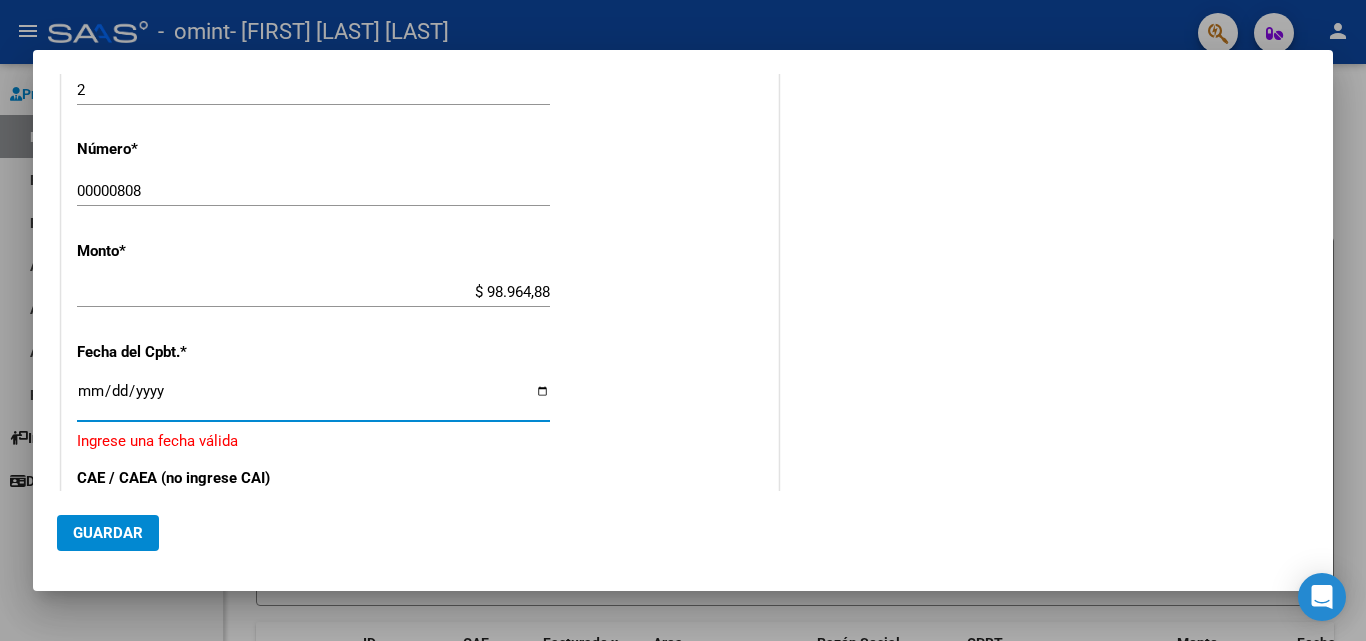 type on "2025-08-05" 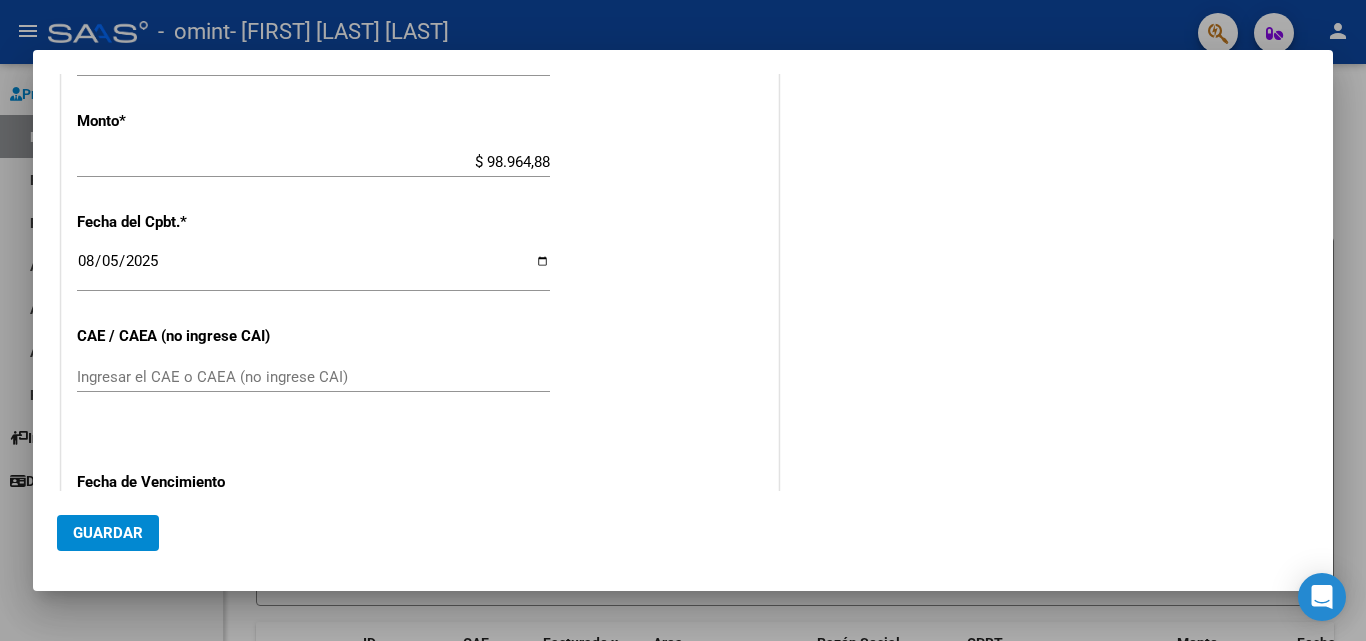 scroll, scrollTop: 996, scrollLeft: 0, axis: vertical 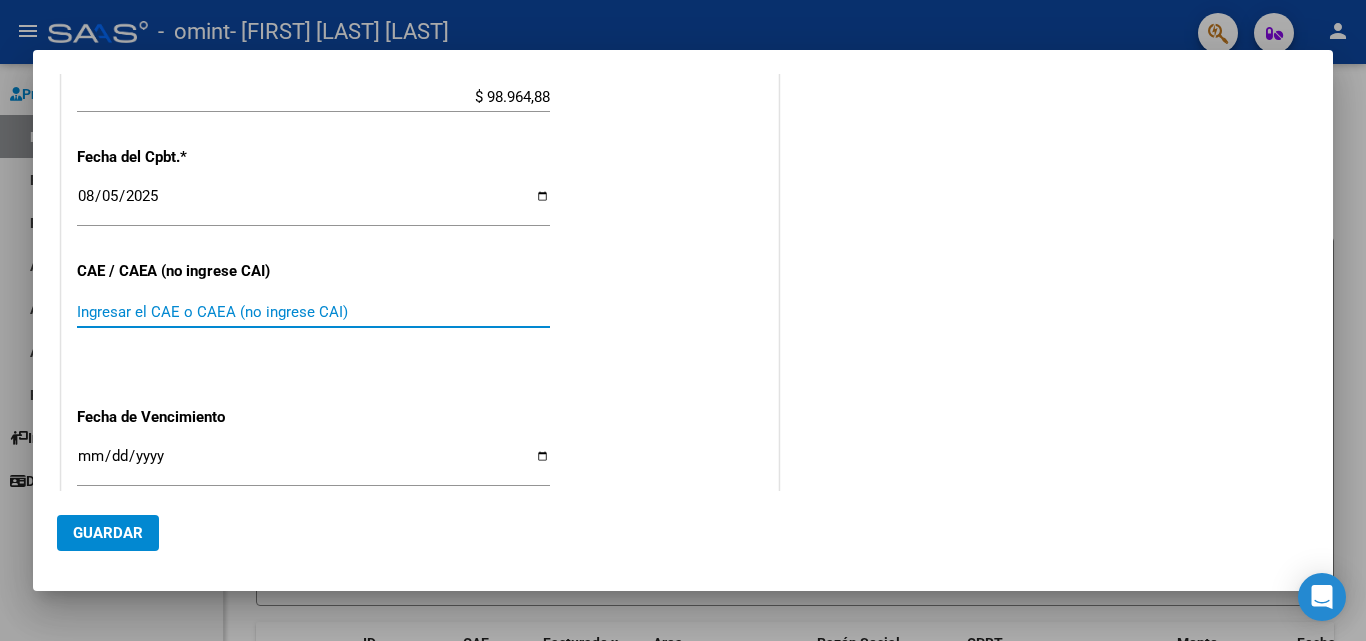 click on "Ingresar el CAE o CAEA (no ingrese CAI)" at bounding box center [313, 312] 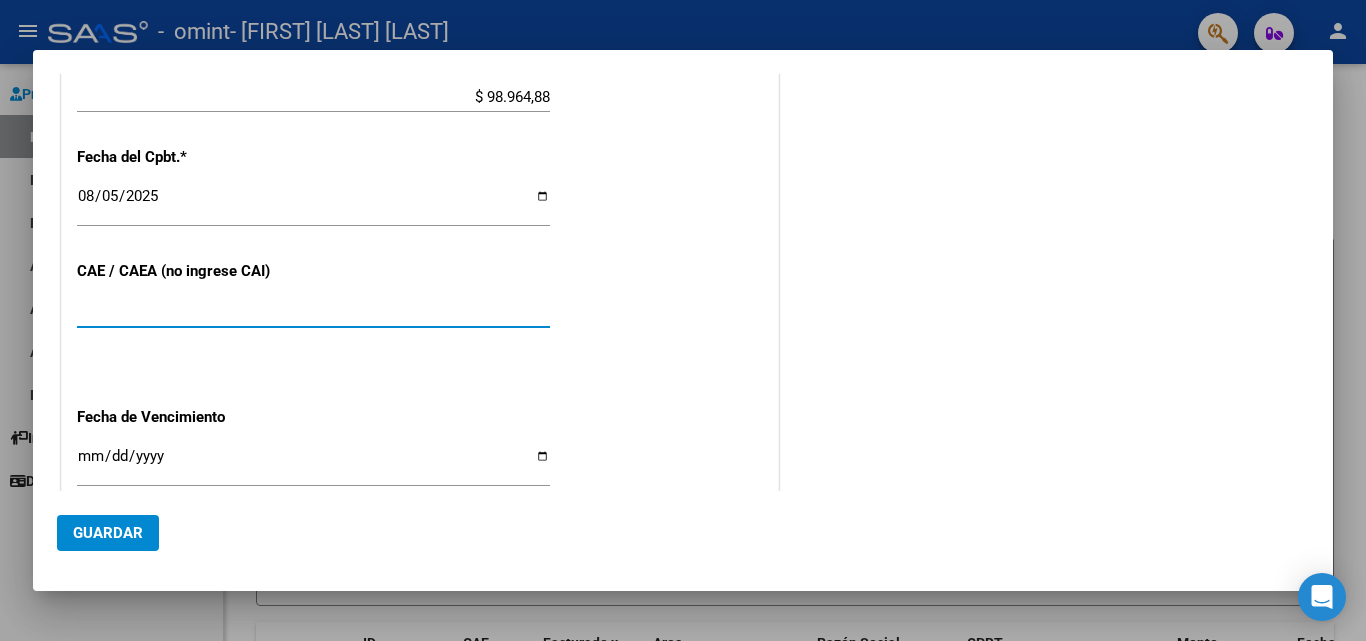 type on "[CAE]" 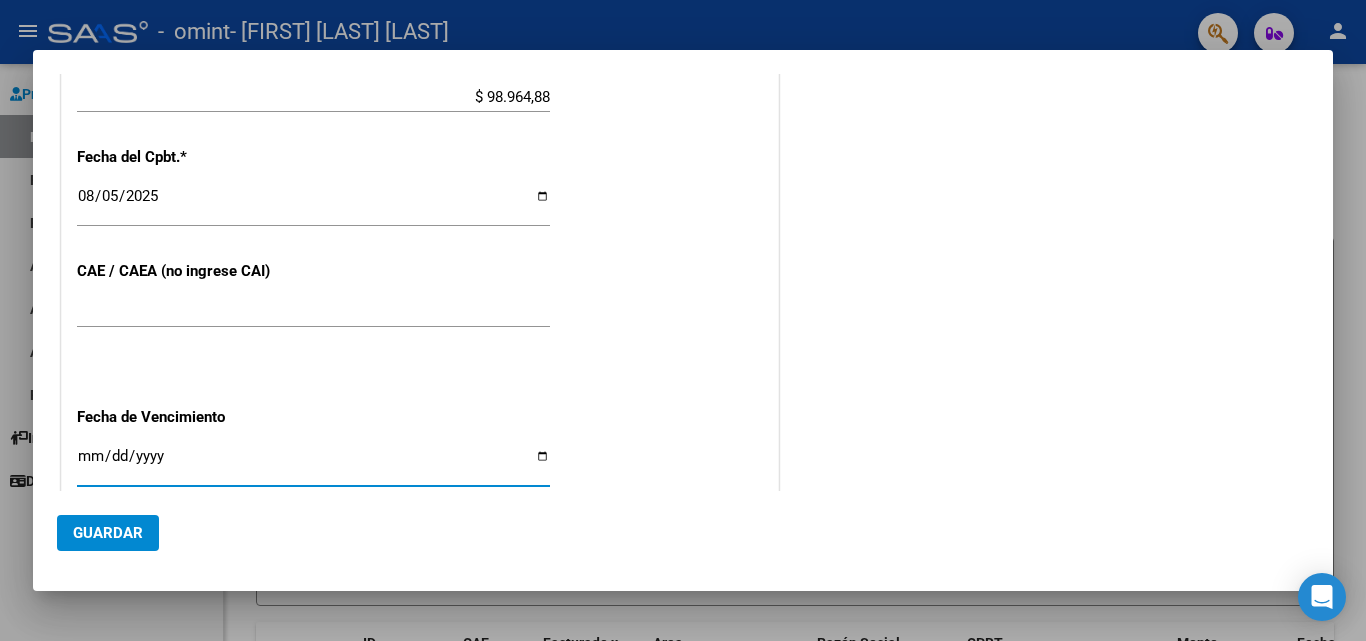 type on "2025-08-15" 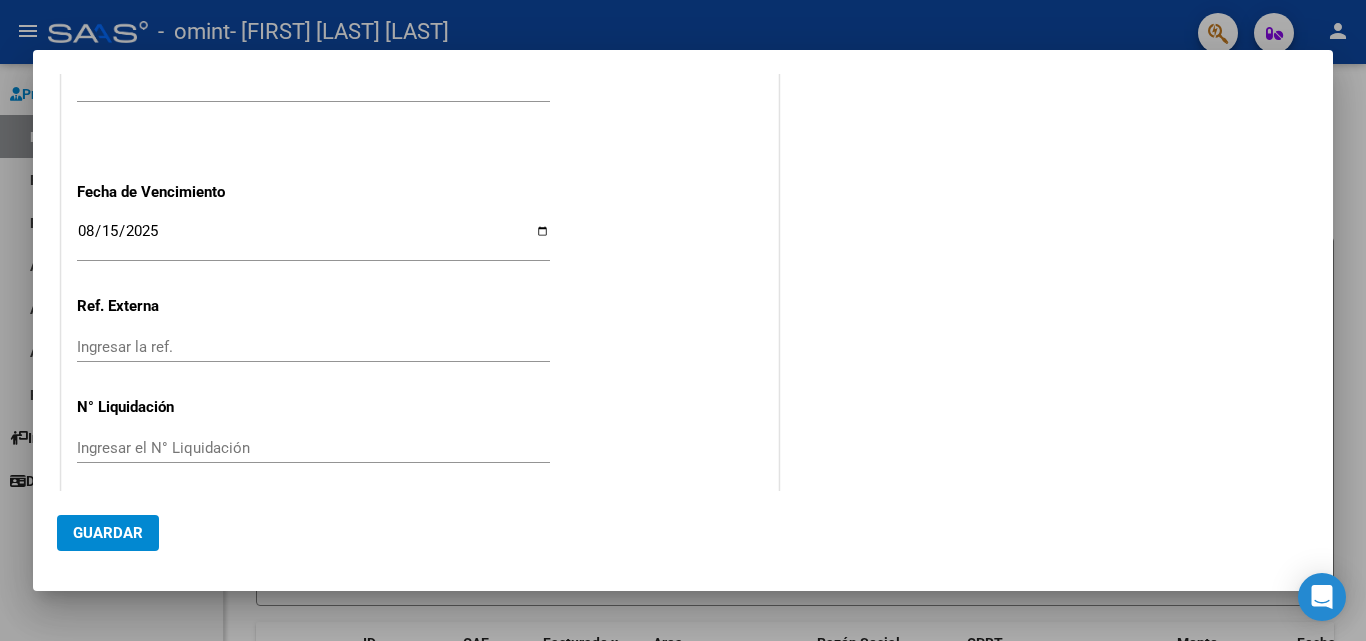 scroll, scrollTop: 1232, scrollLeft: 0, axis: vertical 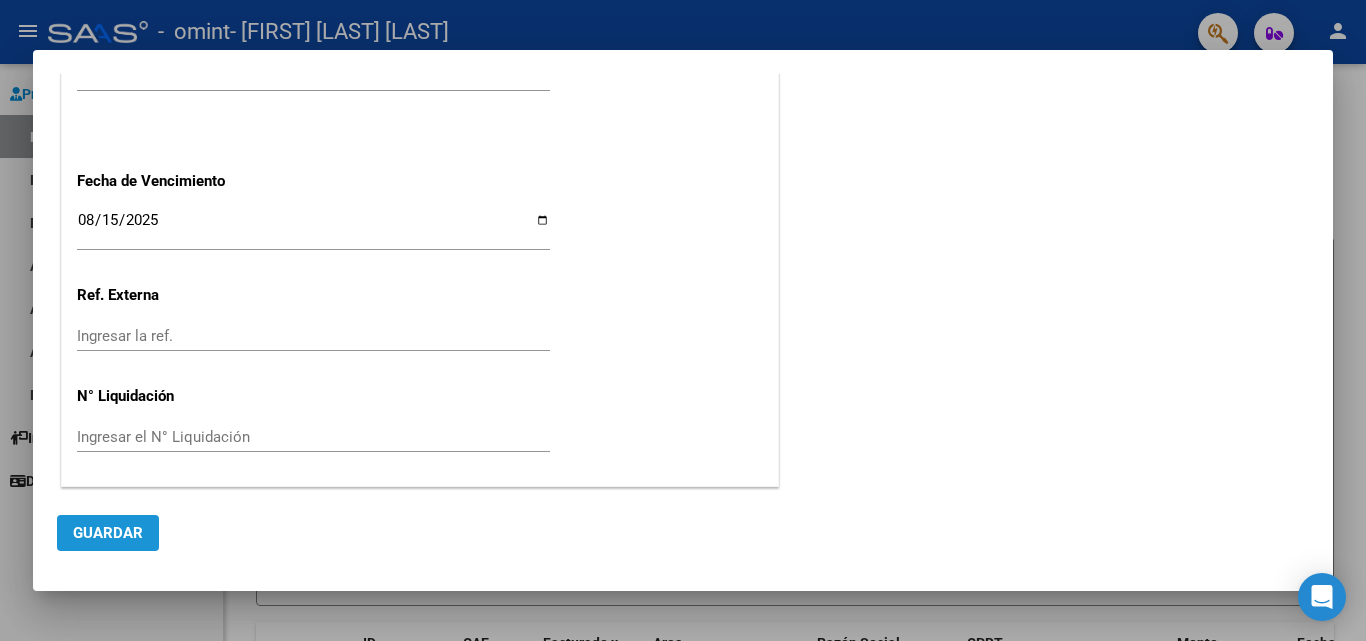 click on "Guardar" 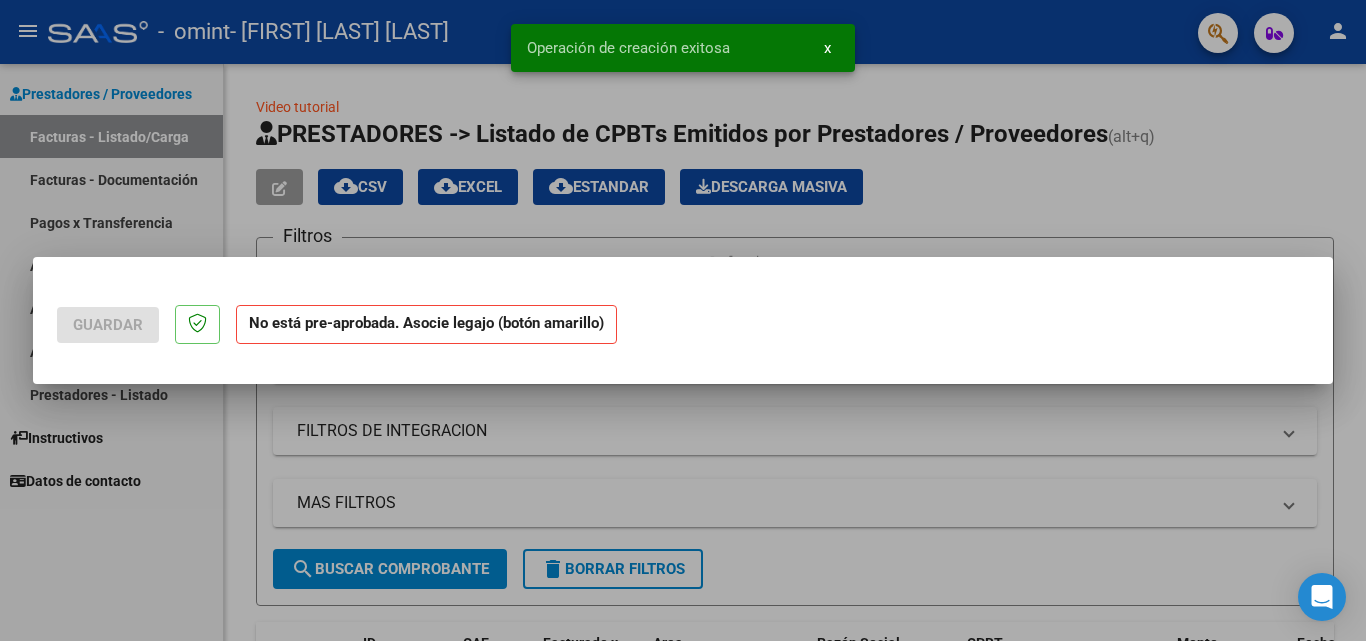 scroll, scrollTop: 0, scrollLeft: 0, axis: both 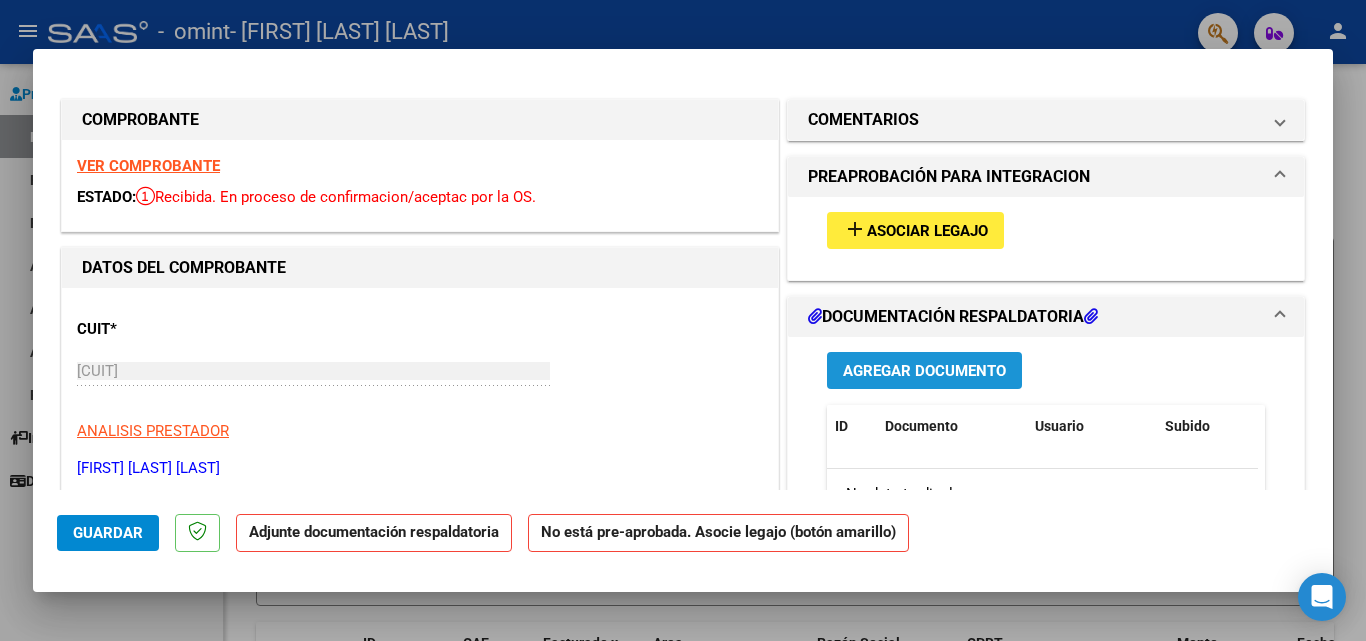 click on "Agregar Documento" at bounding box center [924, 371] 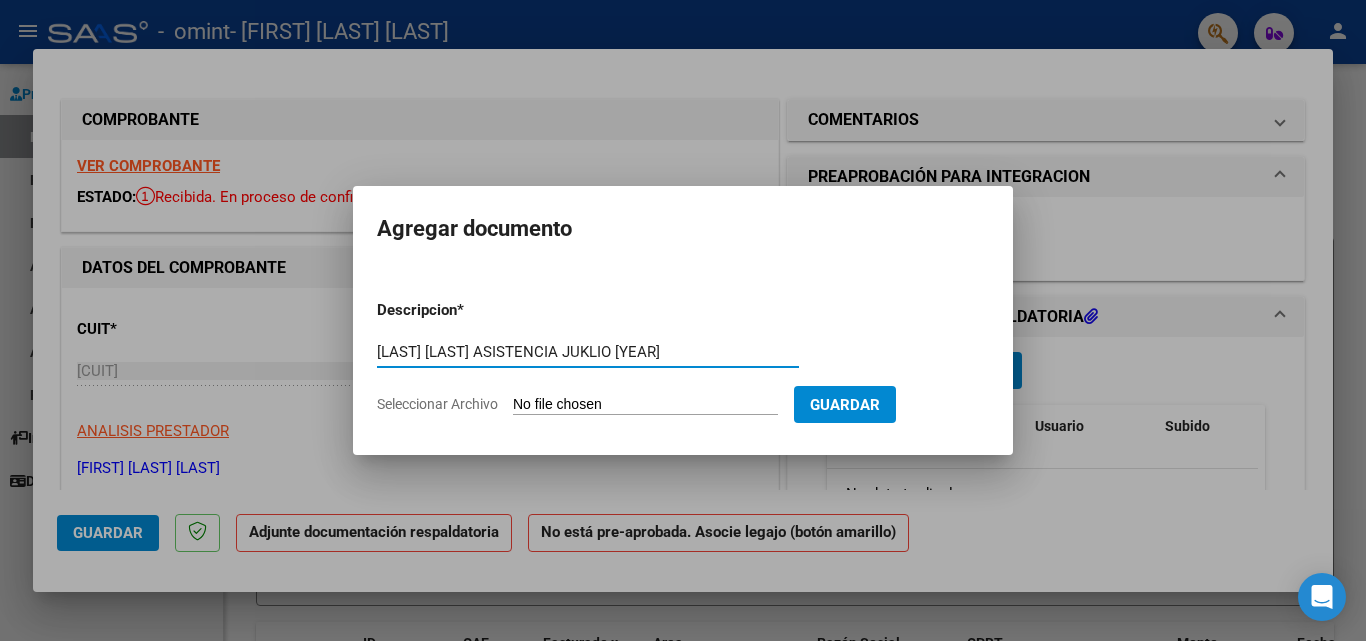 type on "[LAST] [LAST] ASISTENCIA JUKLIO [YEAR]" 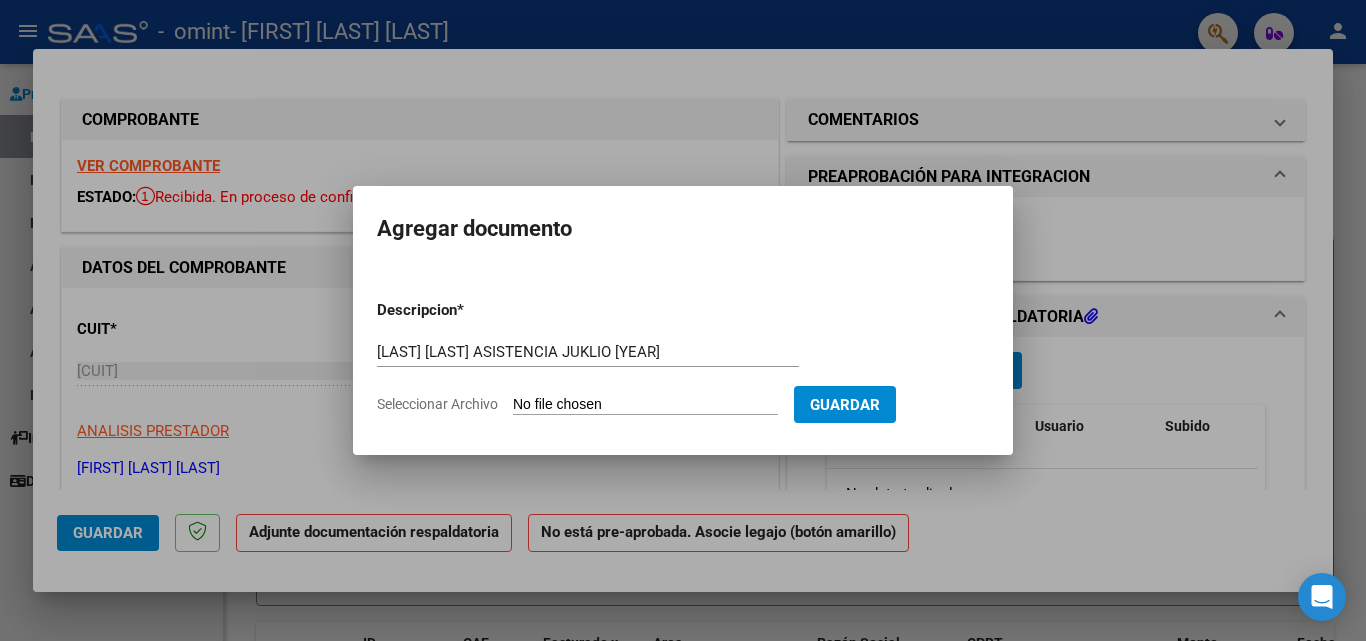 click on "Seleccionar Archivo" at bounding box center [645, 405] 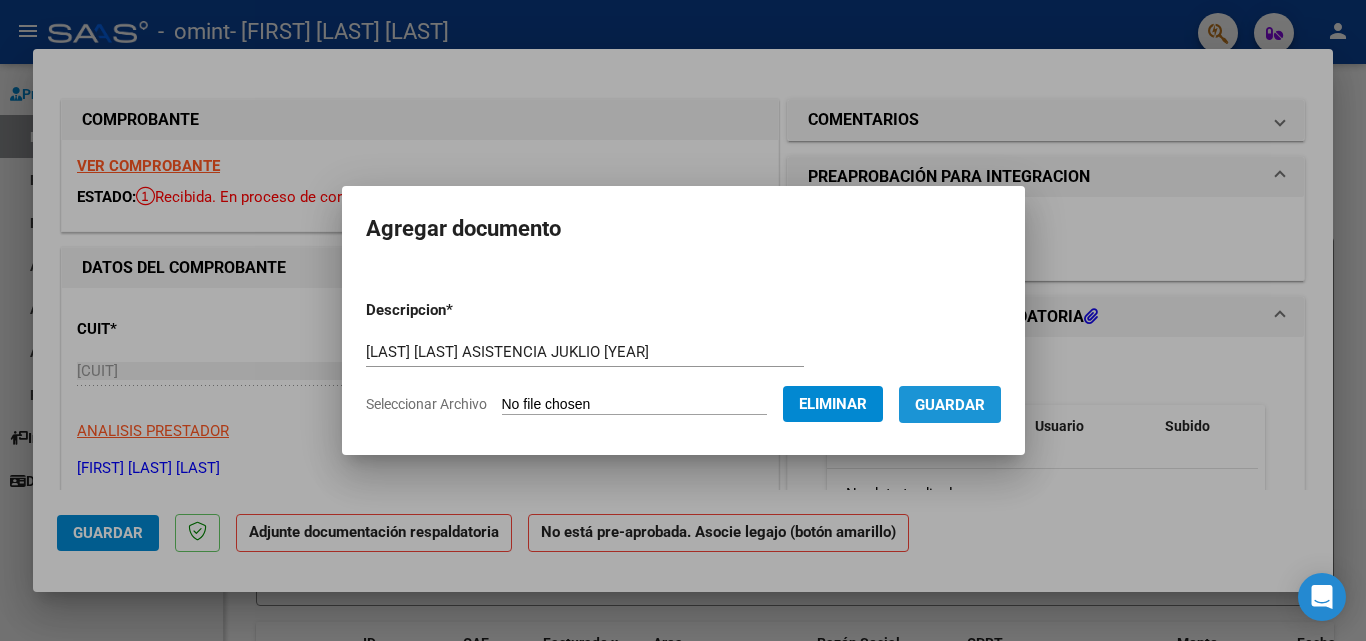 click on "Guardar" at bounding box center [950, 405] 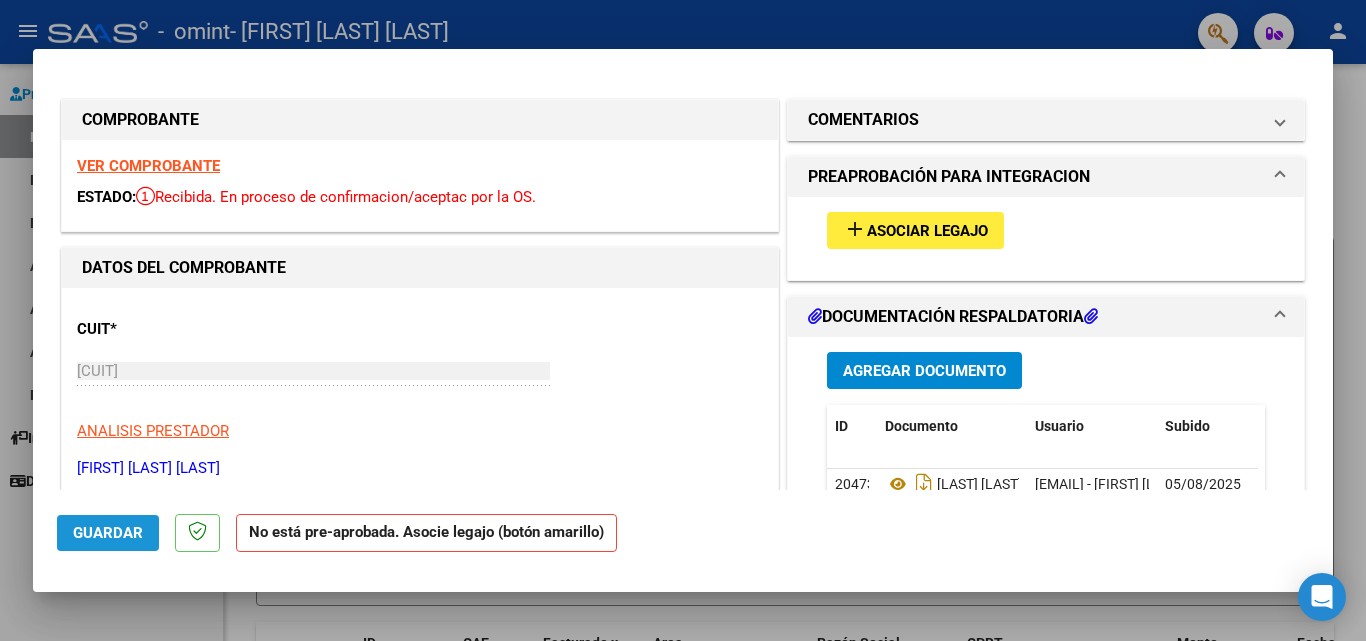 click on "Guardar" 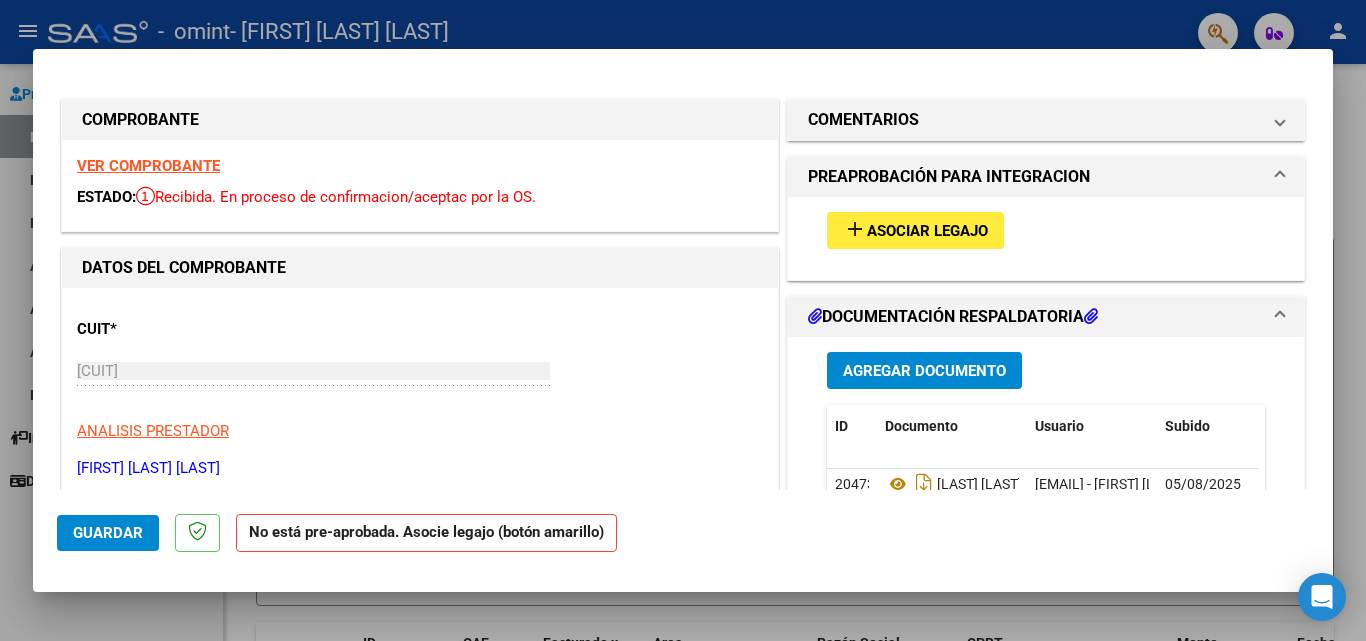 click on "Guardar" 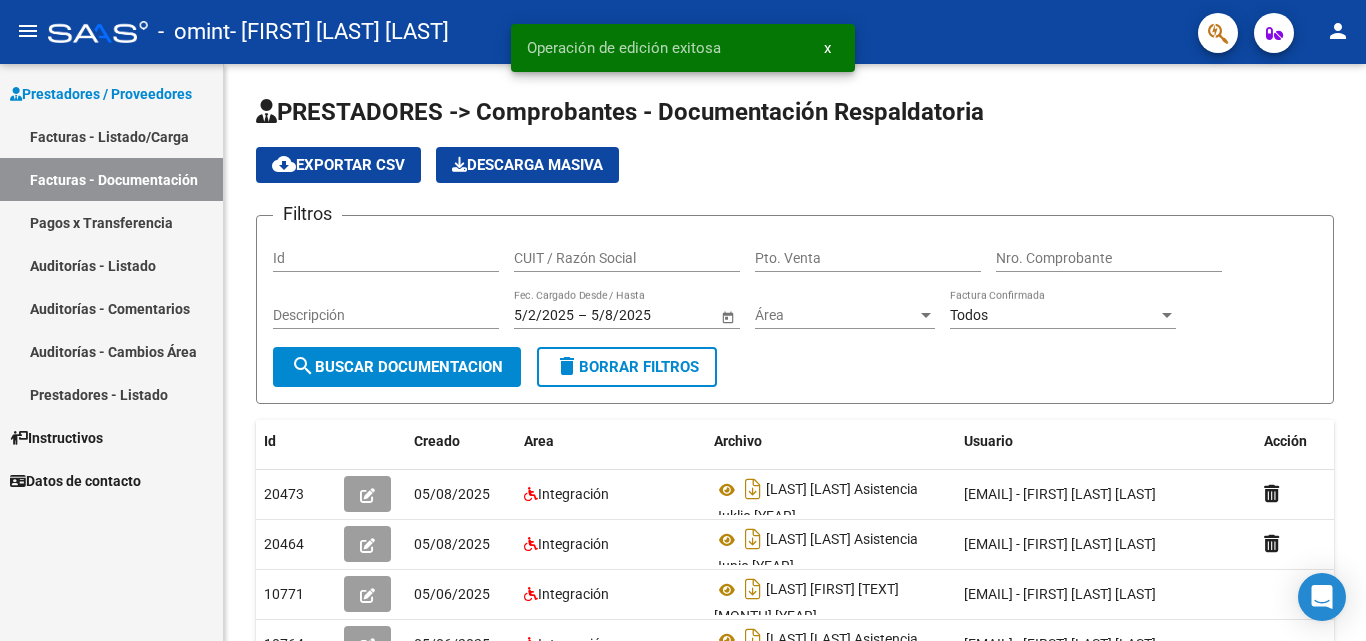 click on "Facturas - Listado/Carga" at bounding box center [111, 136] 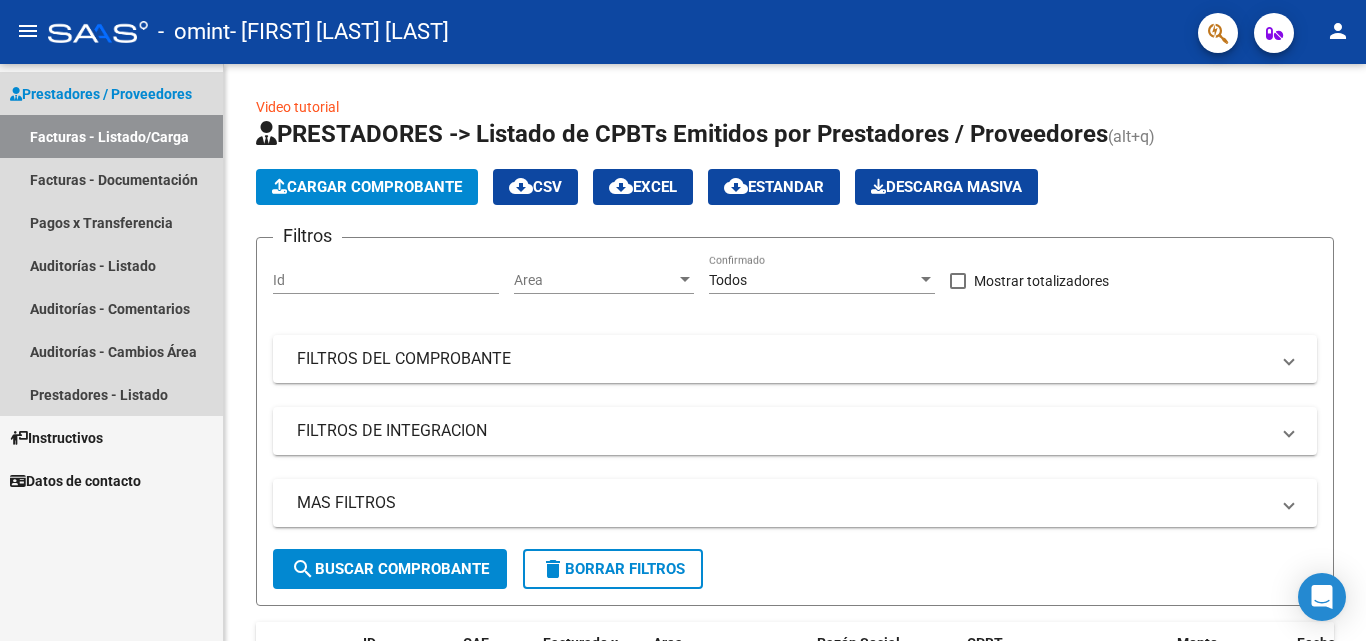 click on "Facturas - Listado/Carga" at bounding box center (111, 136) 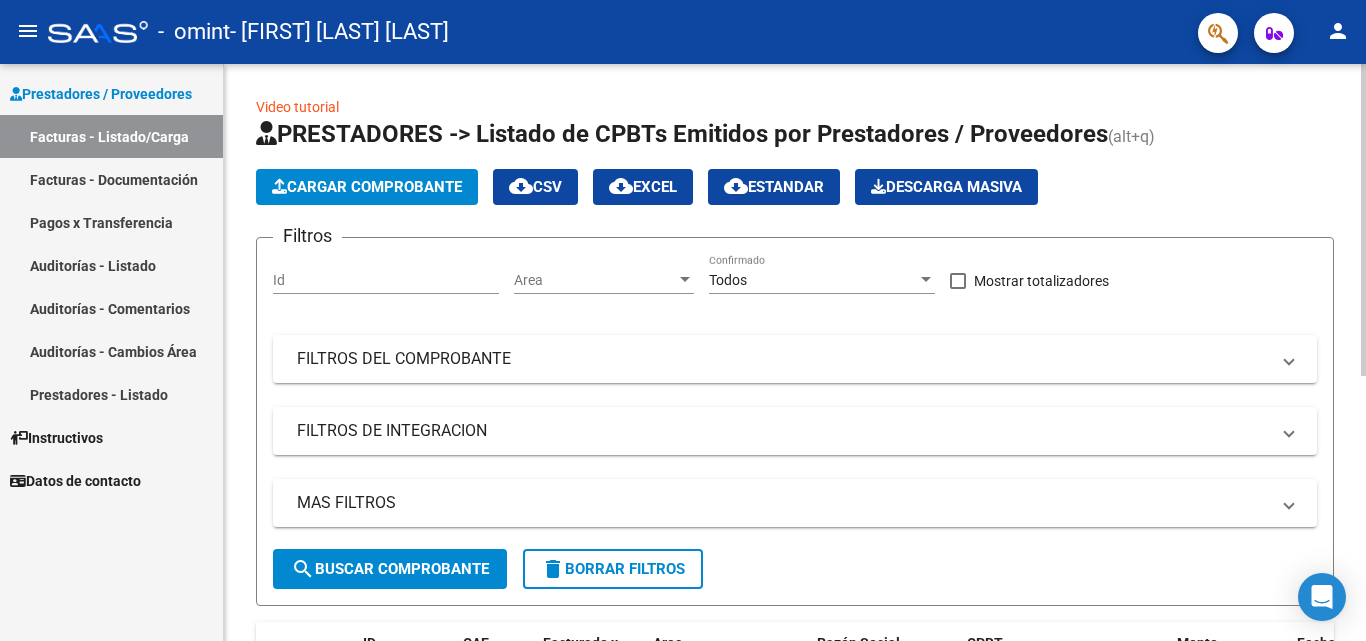 click on "search  Buscar Comprobante" 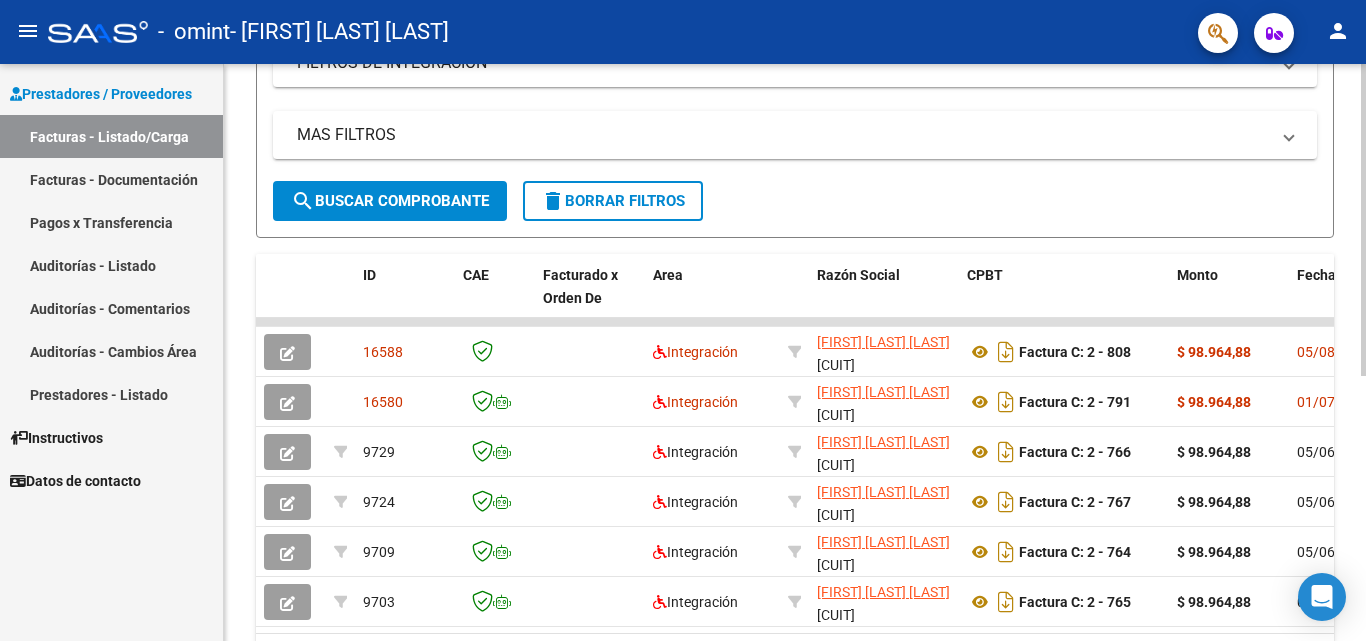 scroll, scrollTop: 370, scrollLeft: 0, axis: vertical 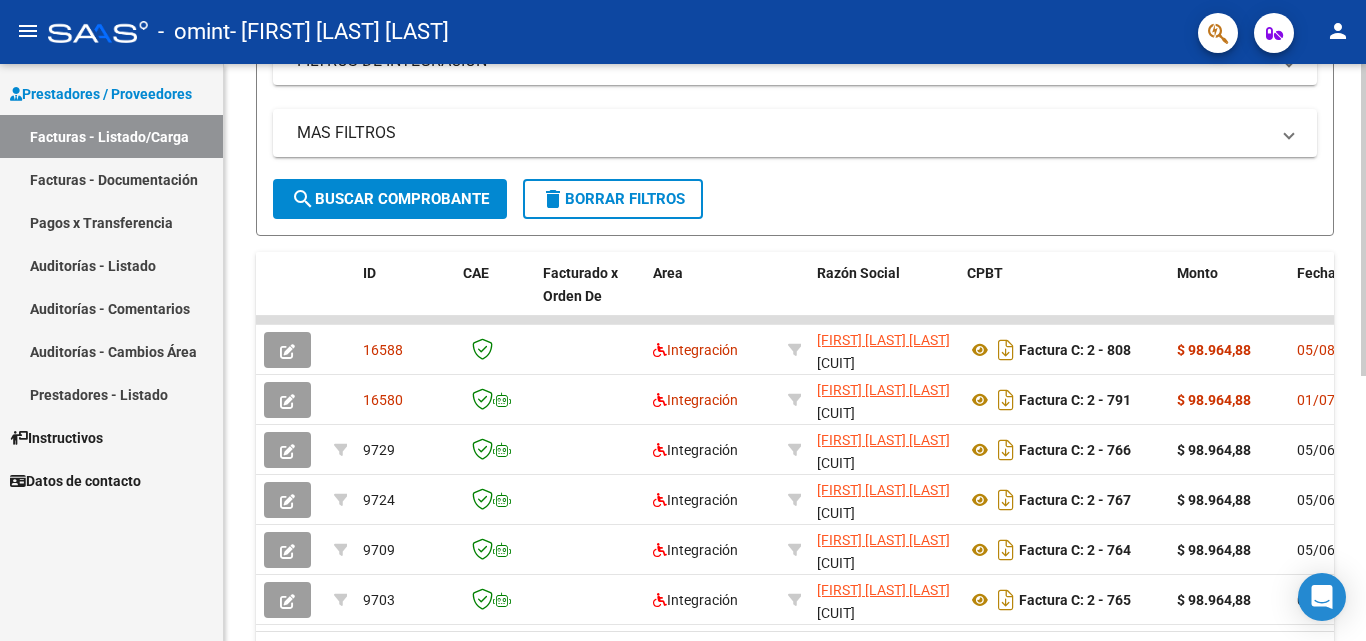 click on "Video tutorial   PRESTADORES -> Listado de CPBTs Emitidos por Prestadores / Proveedores (alt+q)   Cargar Comprobante
cloud_download  CSV  cloud_download  EXCEL  cloud_download  Estandar   Descarga Masiva
Filtros Id Area Area Todos Confirmado   Mostrar totalizadores   FILTROS DEL COMPROBANTE  Comprobante Tipo Comprobante Tipo Start date – End date Fec. Comprobante Desde / Hasta Días Emisión Desde(cant. días) Días Emisión Hasta(cant. días) CUIT / Razón Social Pto. Venta Nro. Comprobante Código SSS CAE Válido CAE Válido Todos Cargado Módulo Hosp. Todos Tiene facturacion Apócrifa Hospital Refes  FILTROS DE INTEGRACION  Período De Prestación Campos del Archivo de Rendición Devuelto x SSS (dr_envio) Todos Rendido x SSS (dr_envio) Tipo de Registro Tipo de Registro Período Presentación Período Presentación Campos del Legajo Asociado (preaprobación) Afiliado Legajo (cuil/nombre) Todos Solo facturas preaprobadas  MAS FILTROS  Todos Con Doc. Respaldatoria Todos Con Trazabilidad Todos – – 0" 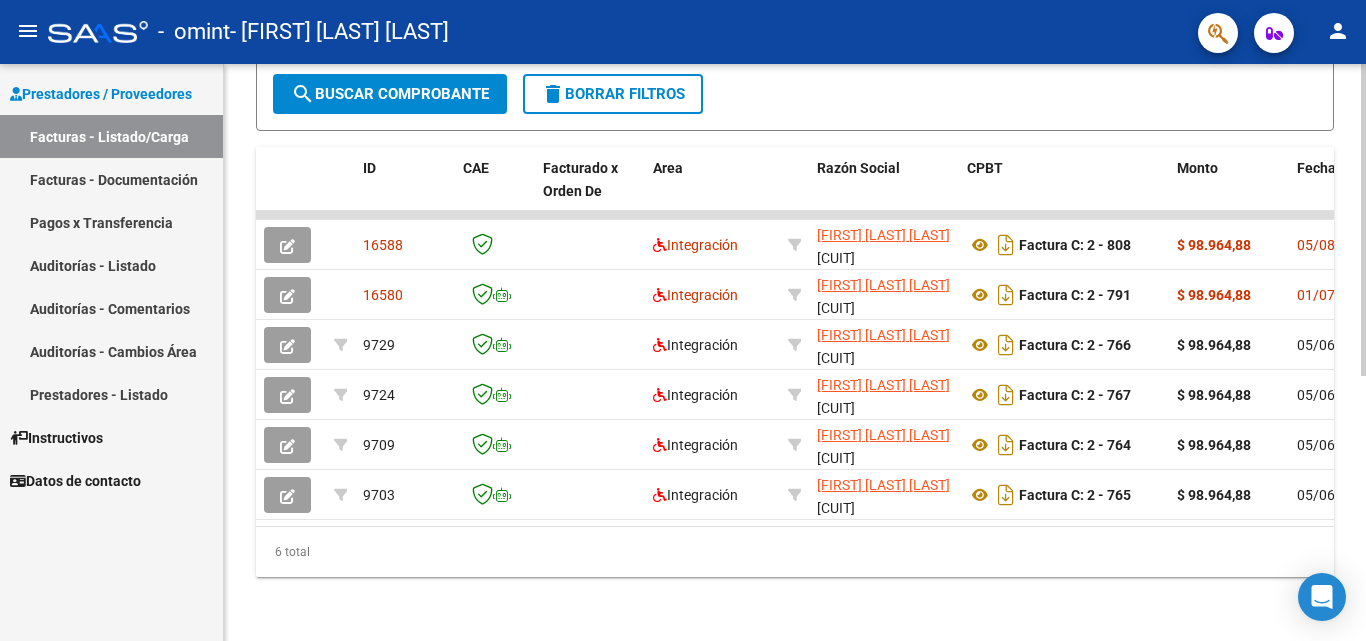 click 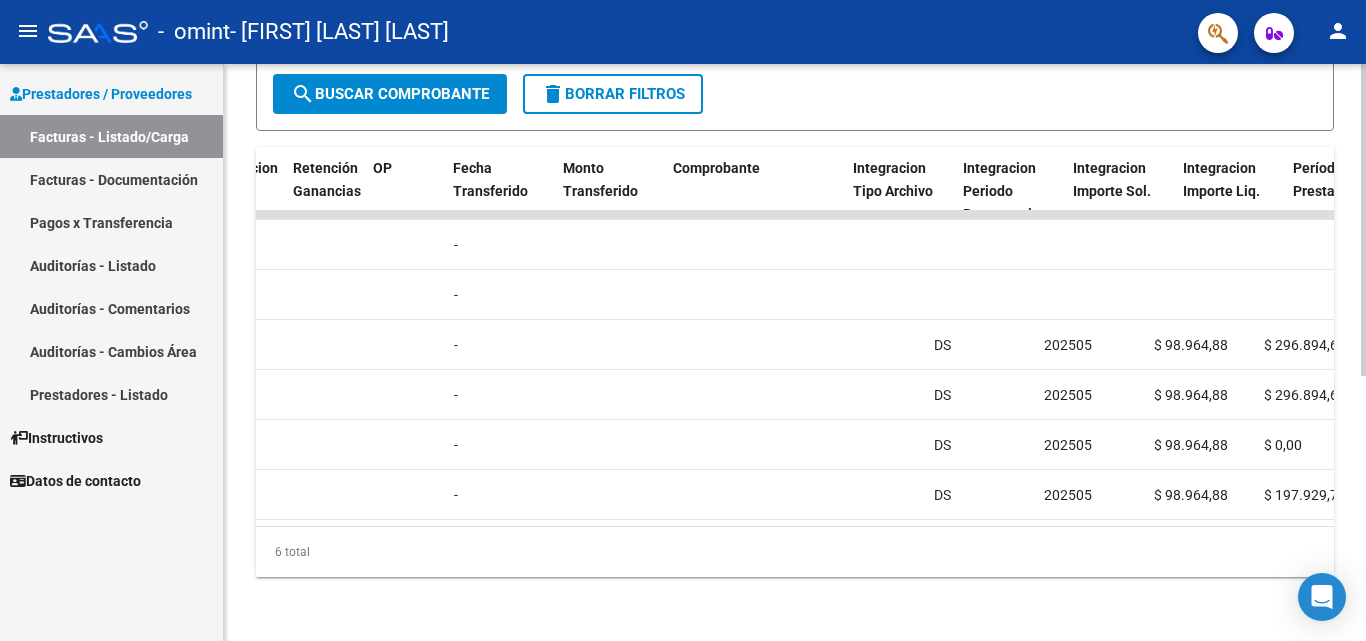 scroll, scrollTop: 0, scrollLeft: 1581, axis: horizontal 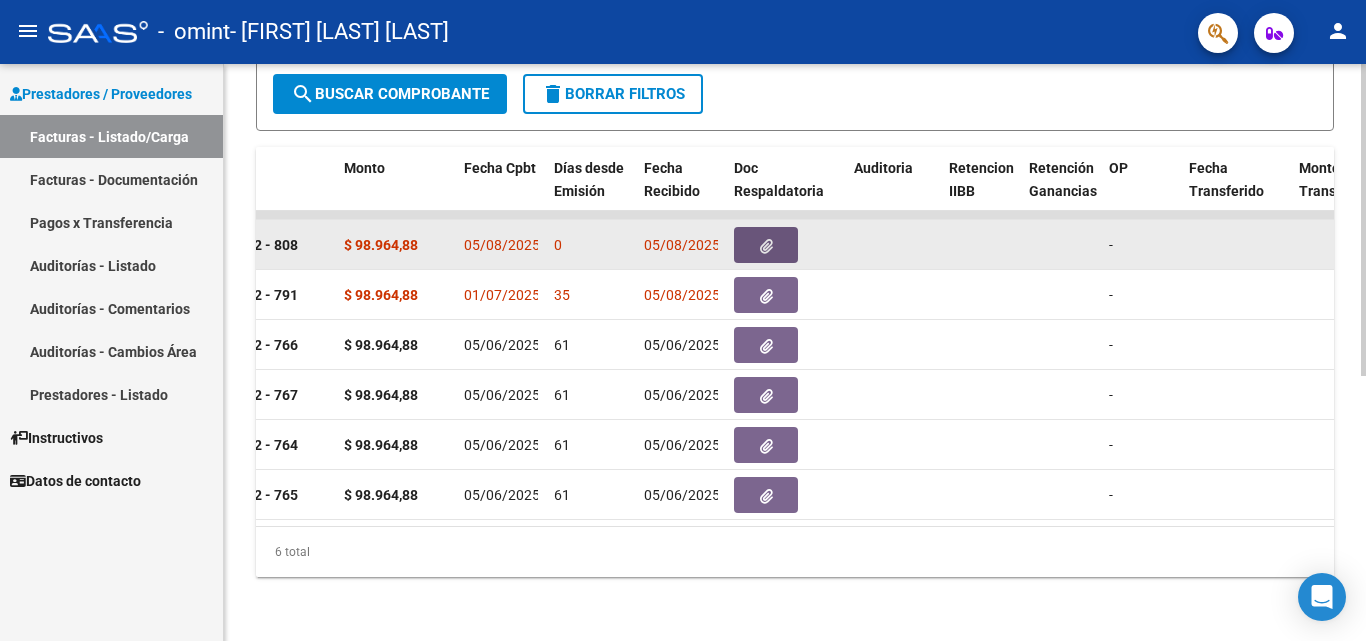 click 